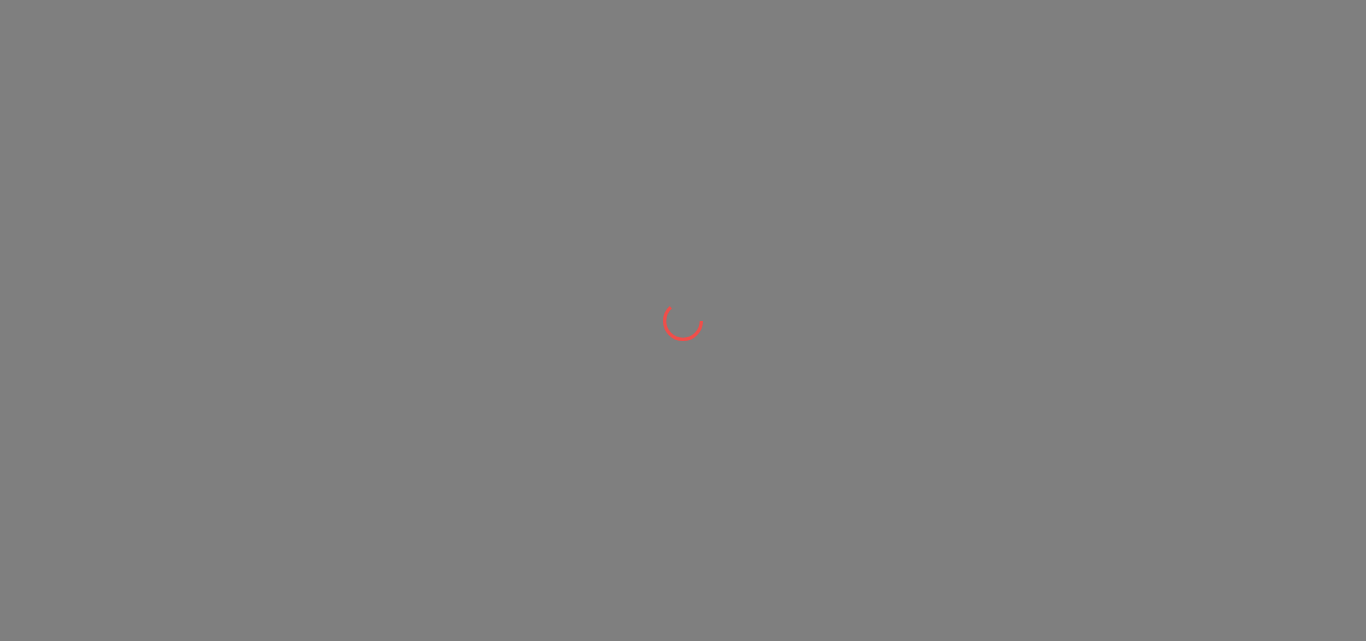 scroll, scrollTop: 0, scrollLeft: 0, axis: both 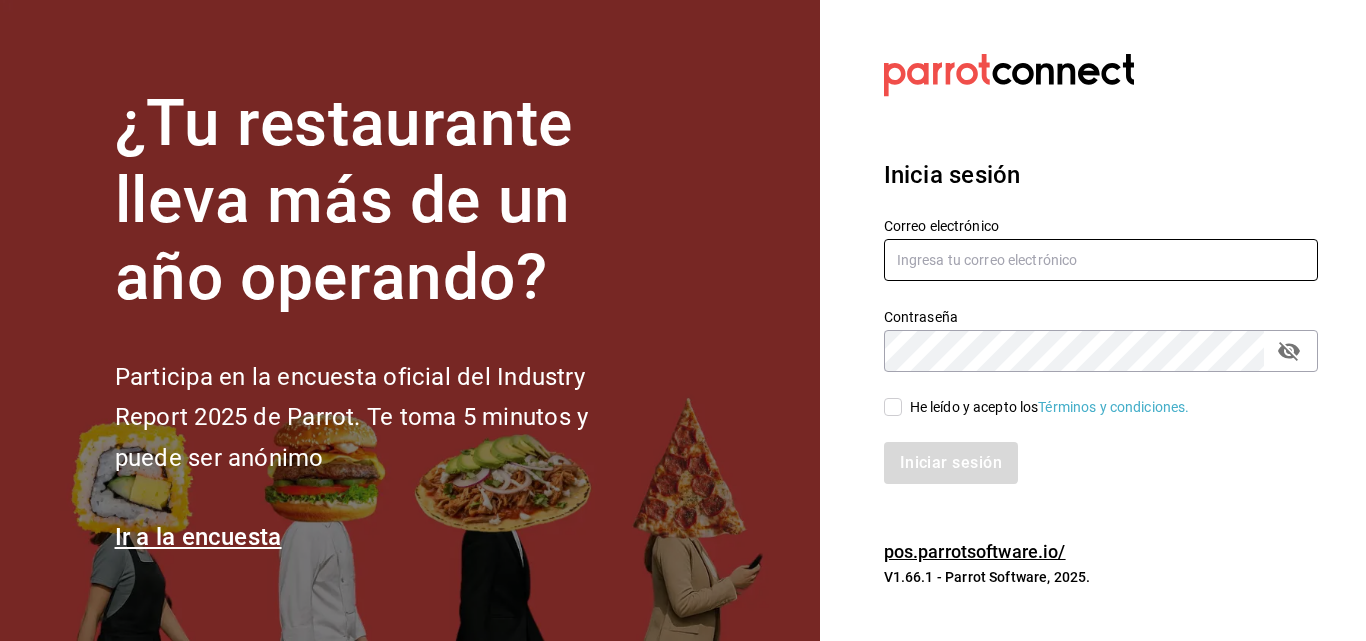 type on "[USERNAME]@example.com" 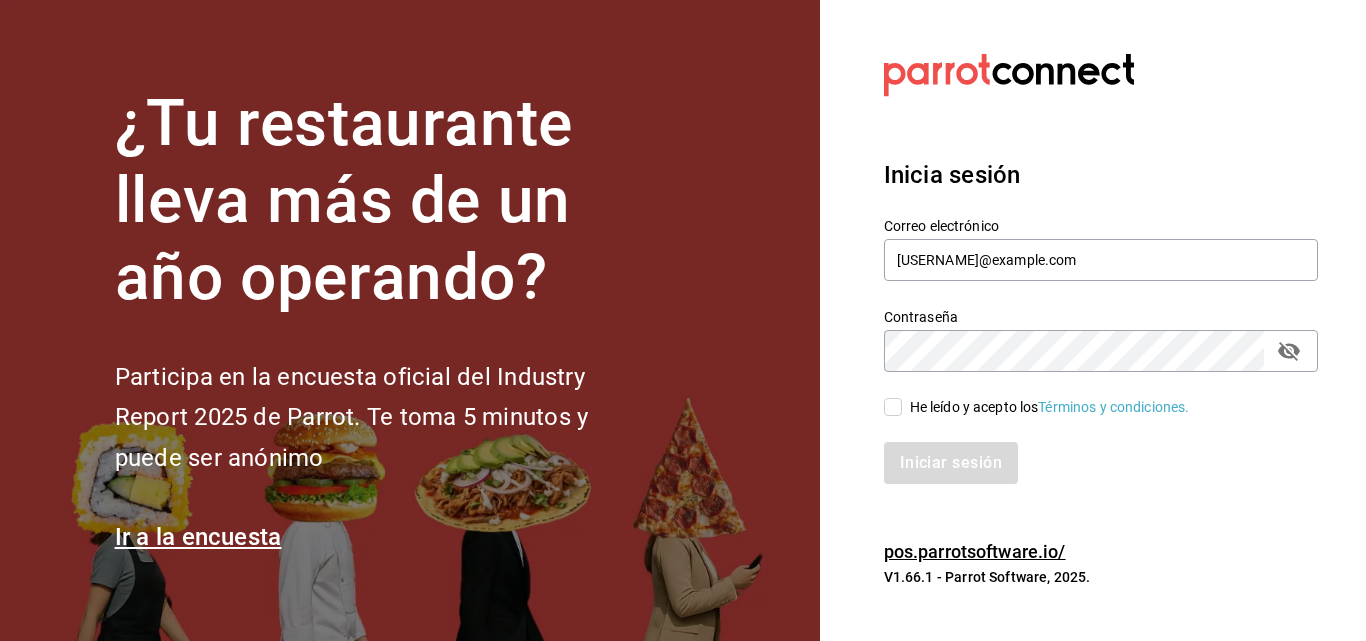 click on "He leído y acepto los  Términos y condiciones." at bounding box center [893, 407] 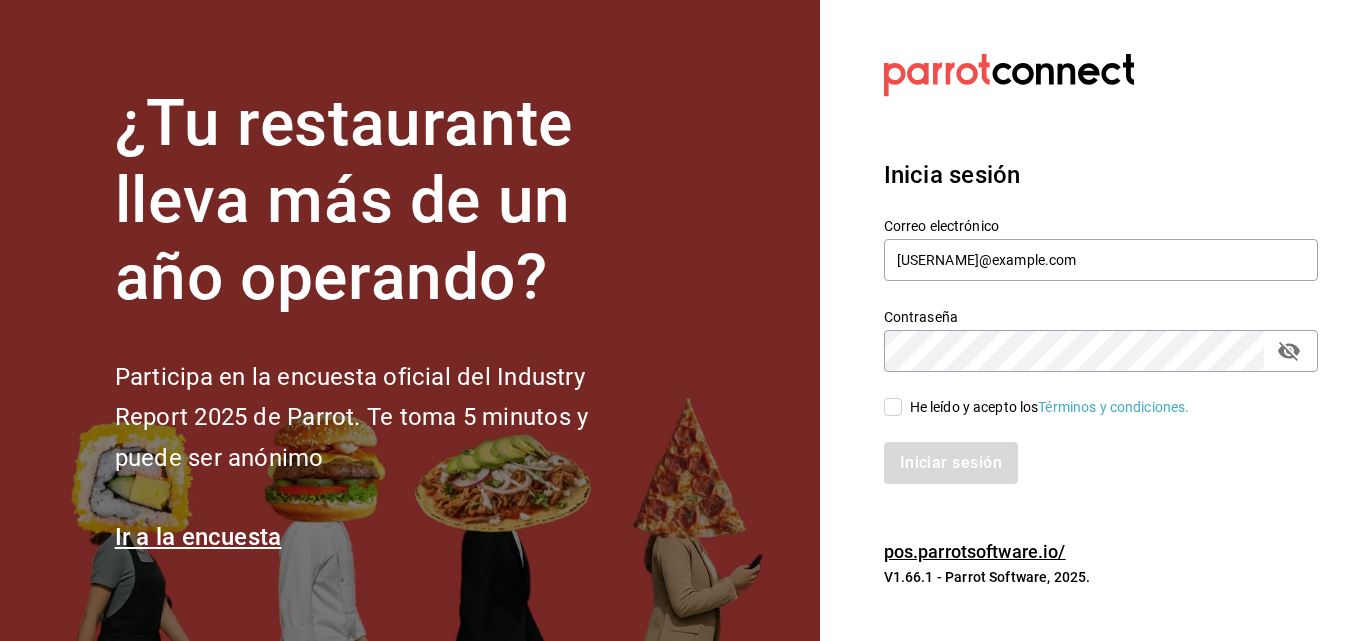 checkbox on "true" 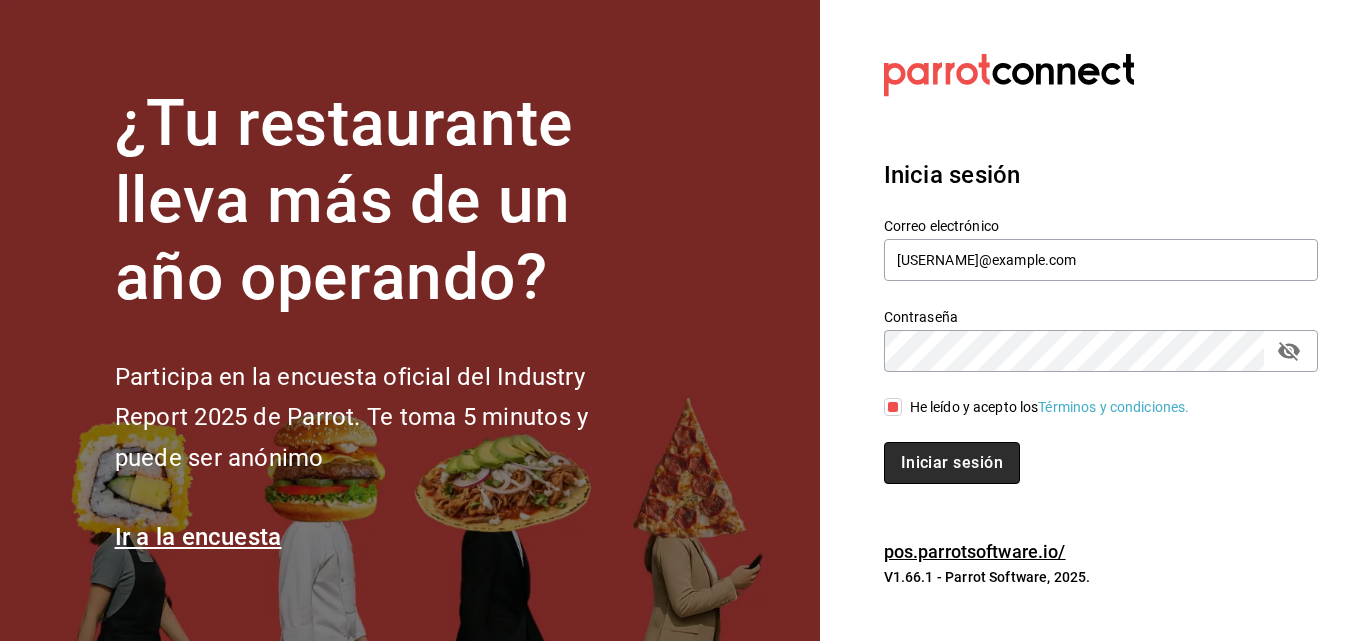 click on "Iniciar sesión" at bounding box center (952, 463) 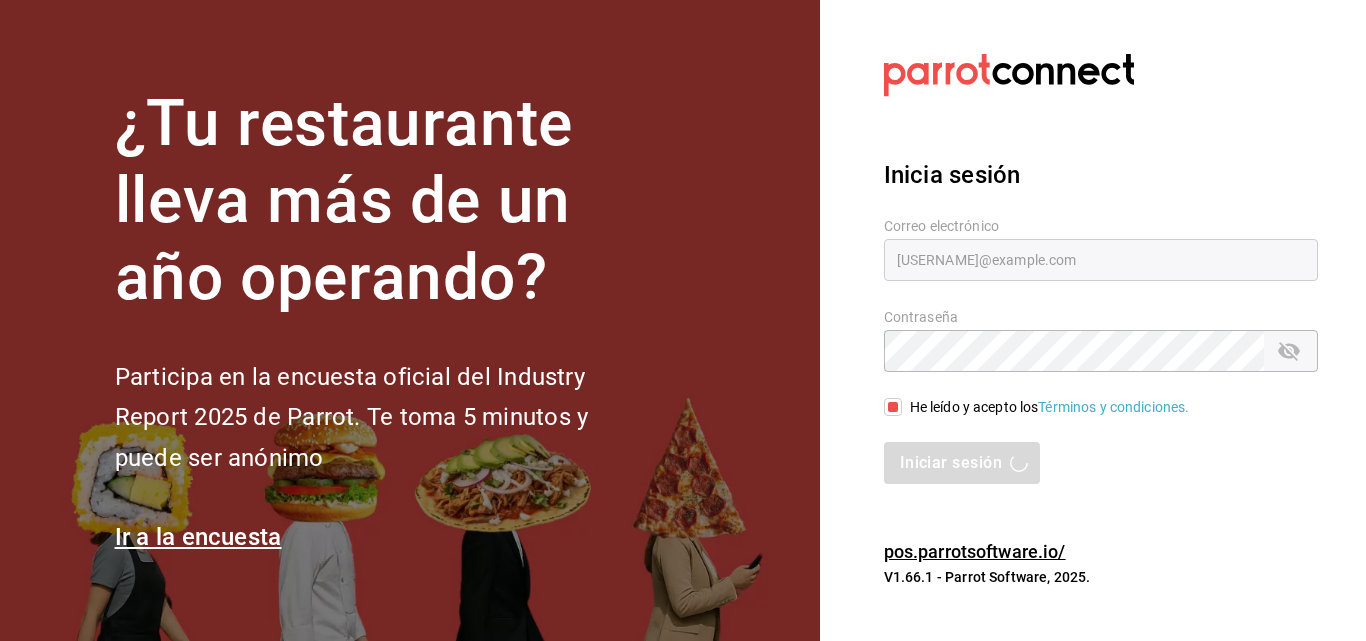 click on "Datos incorrectos. Verifica que tu Correo o Contraseña estén bien escritos. Inicia sesión Correo electrónico felipesuarez@grupocosteno.com Contraseña Contraseña He leído y acepto los  Términos y condiciones. Iniciar sesión pos.parrotsoftware.io/ V1.66.1 - Parrot Software, 2025." at bounding box center [1093, 320] 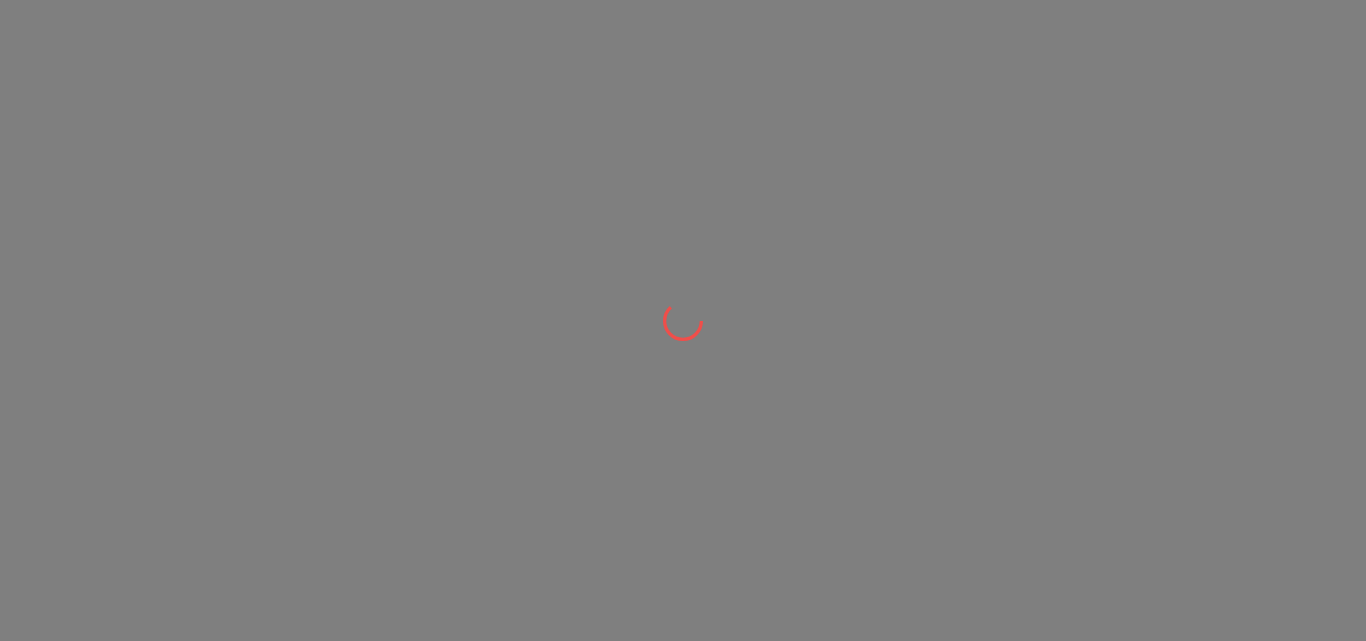 scroll, scrollTop: 0, scrollLeft: 0, axis: both 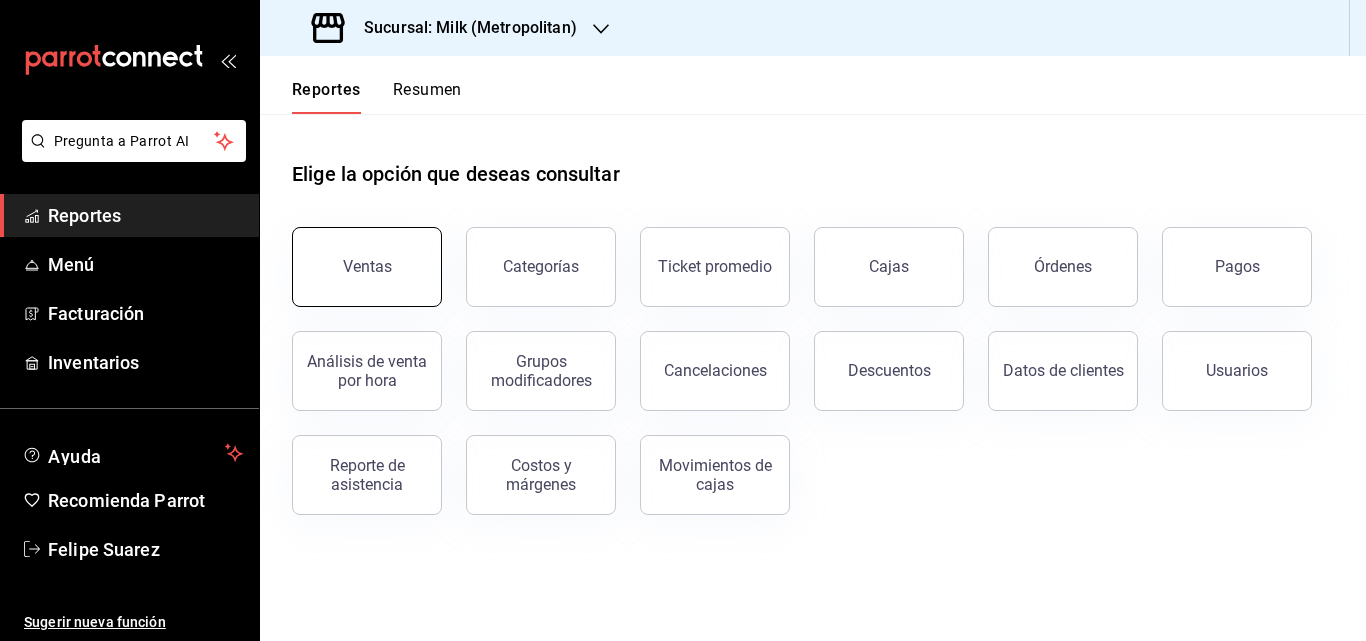 click on "Ventas" at bounding box center [367, 267] 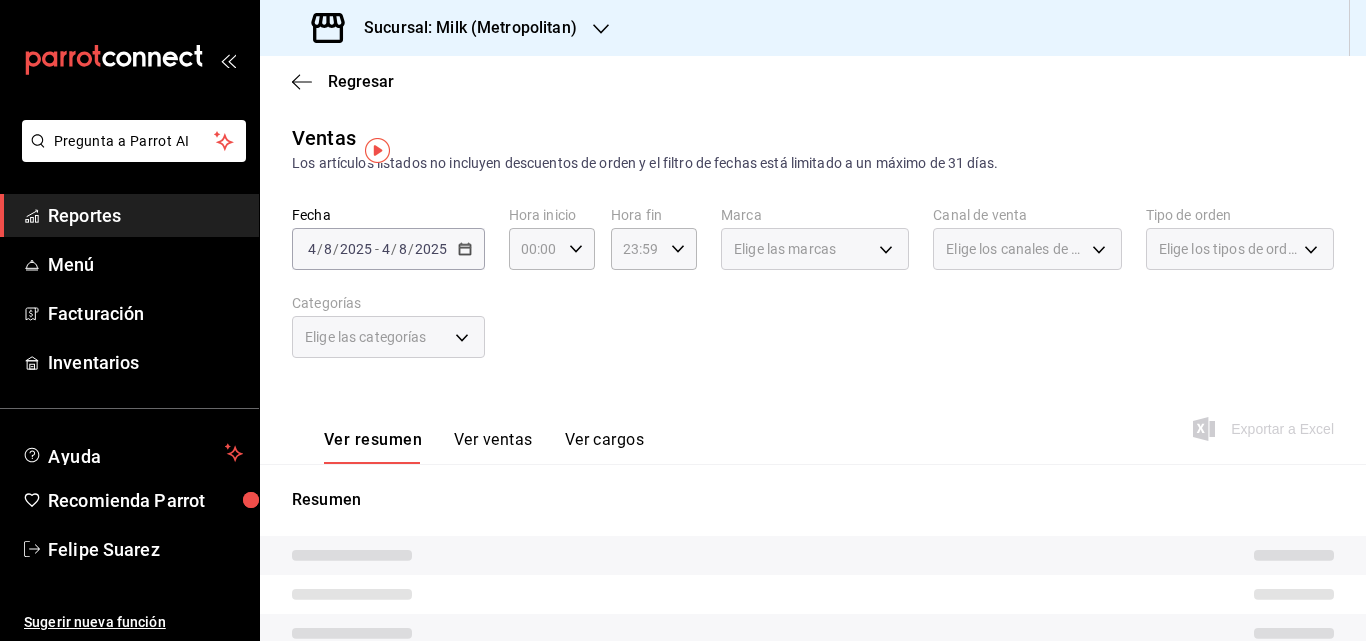 click on "Sucursal: Milk (Metropolitan)" at bounding box center (446, 28) 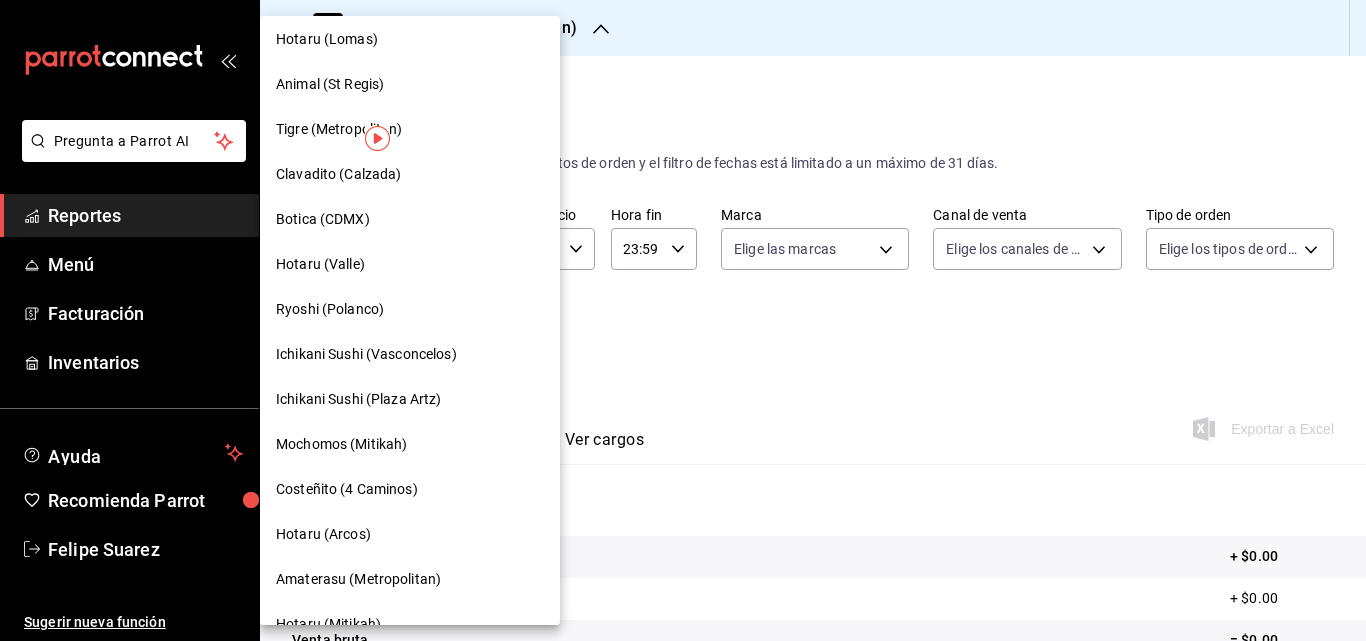 scroll, scrollTop: 622, scrollLeft: 0, axis: vertical 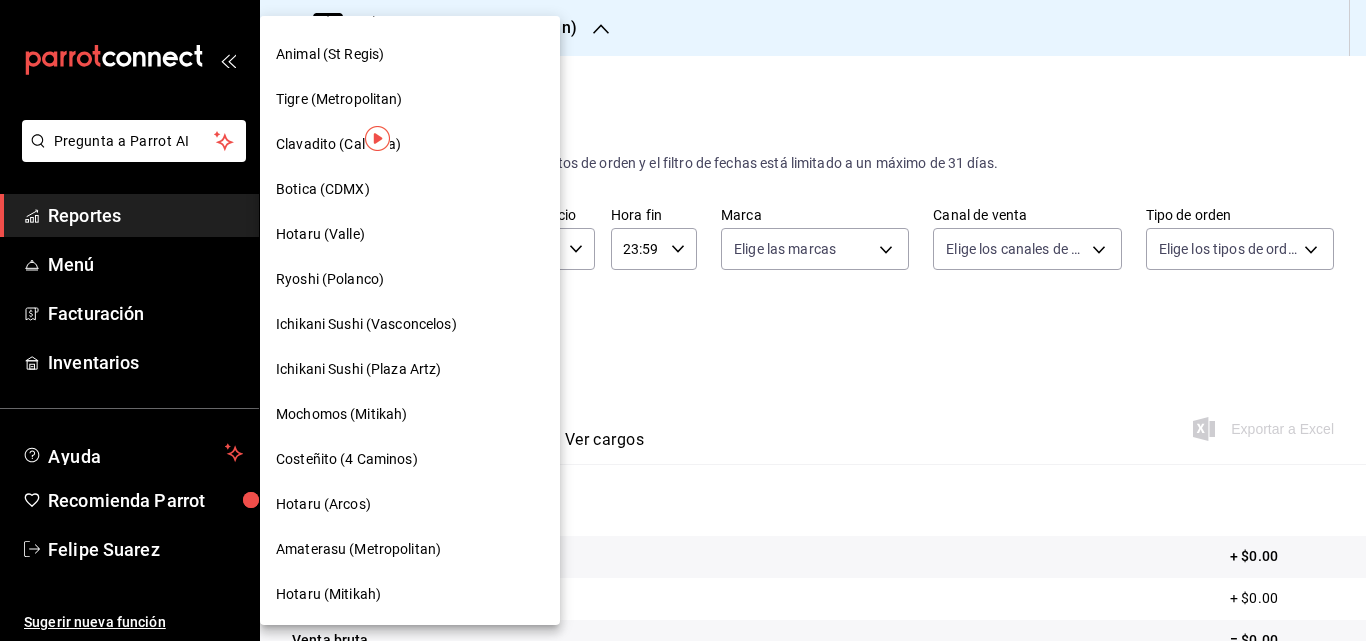 click on "Amaterasu (Metropolitan)" at bounding box center (358, 549) 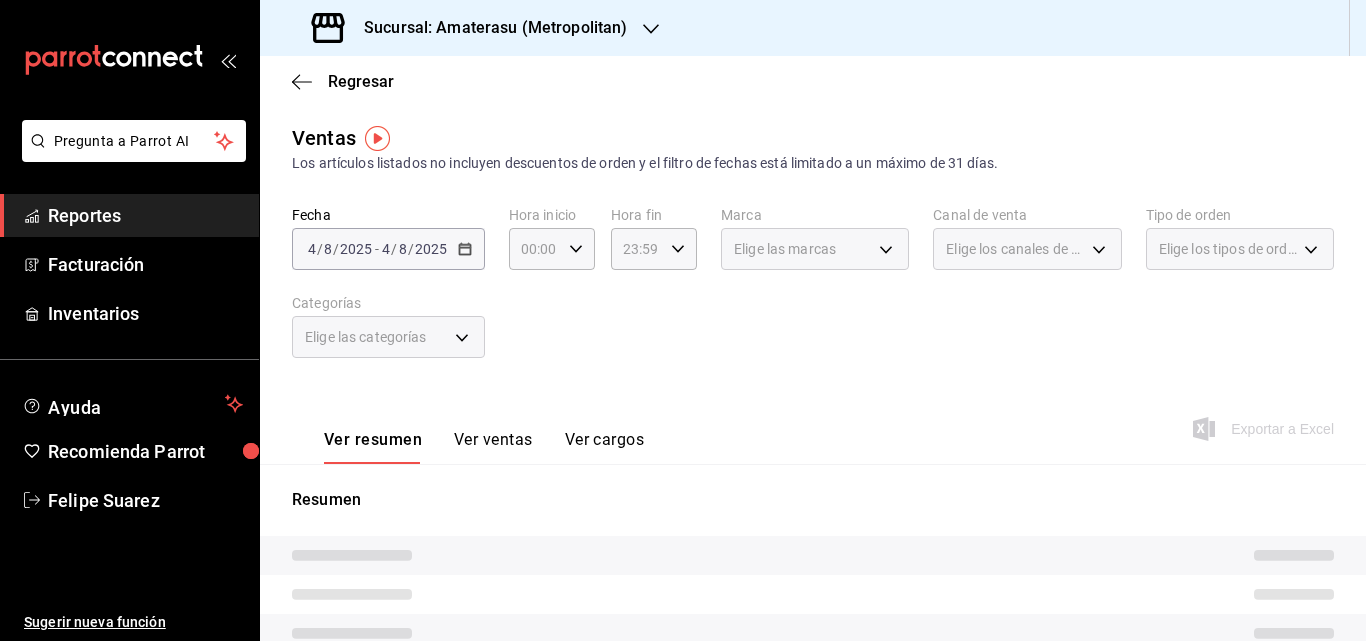 click on "2025-08-04 4 / 8 / 2025 - 2025-08-04 4 / 8 / 2025" at bounding box center (388, 249) 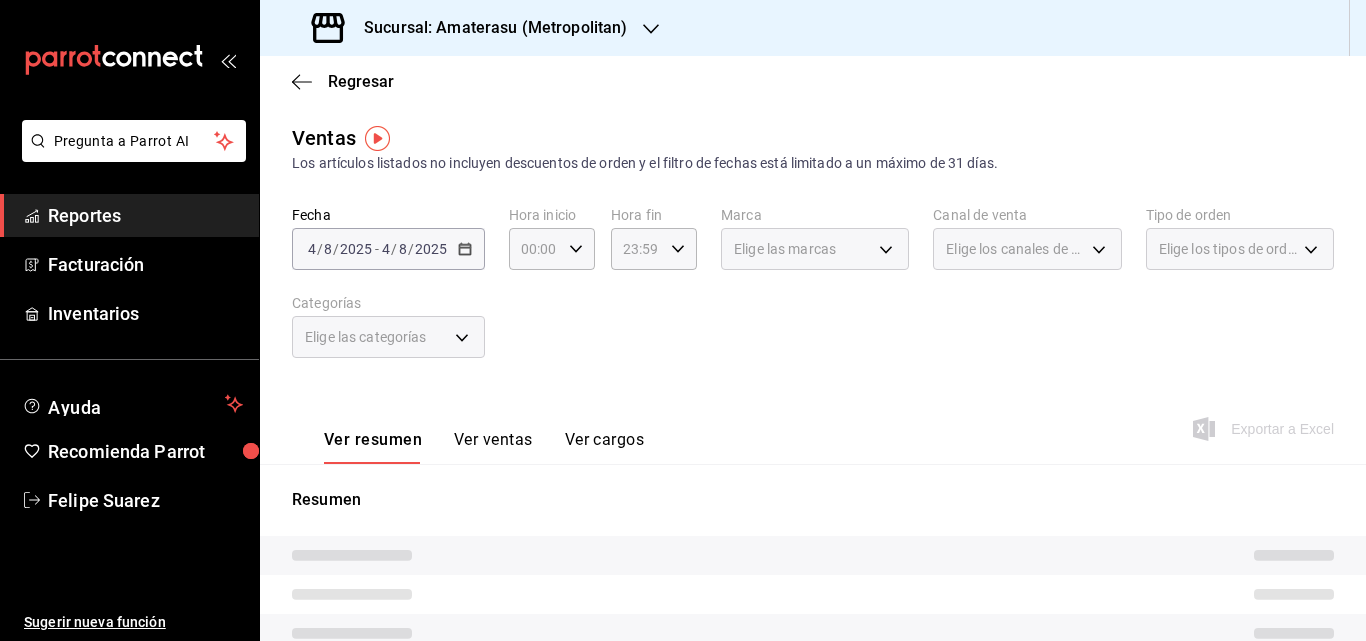 click on "/" at bounding box center (336, 249) 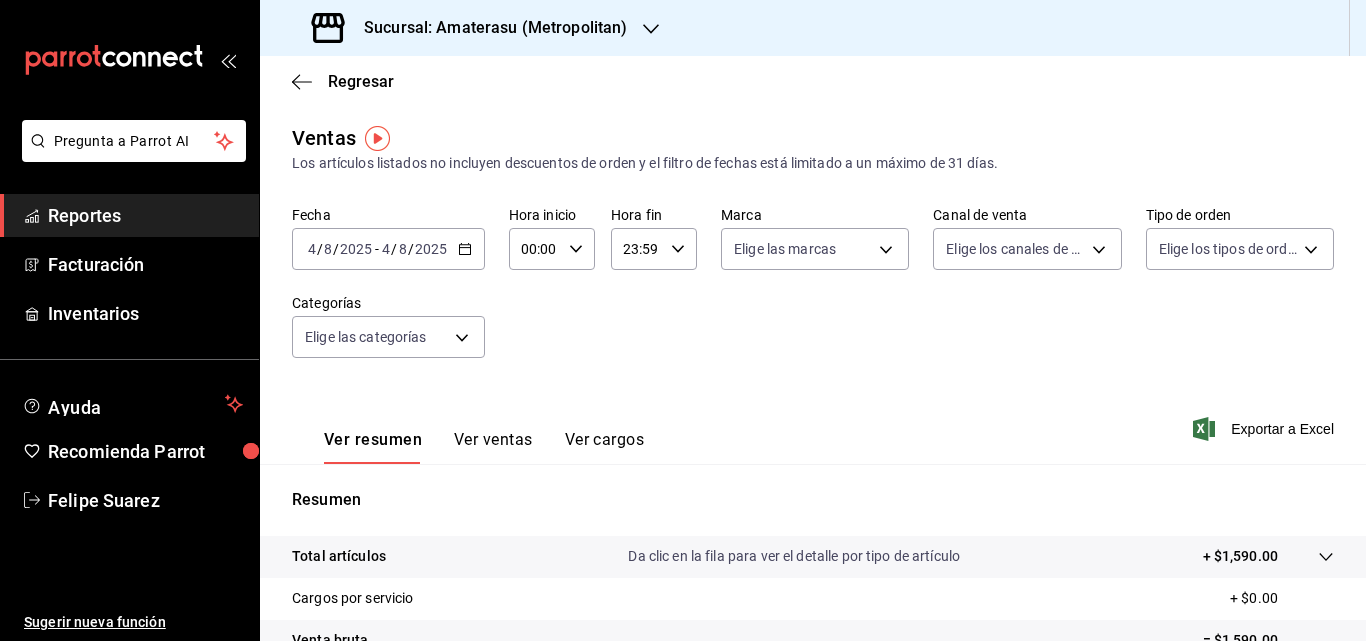 click on "2025-08-04 4 / 8 / 2025 - 2025-08-04 4 / 8 / 2025" at bounding box center (388, 249) 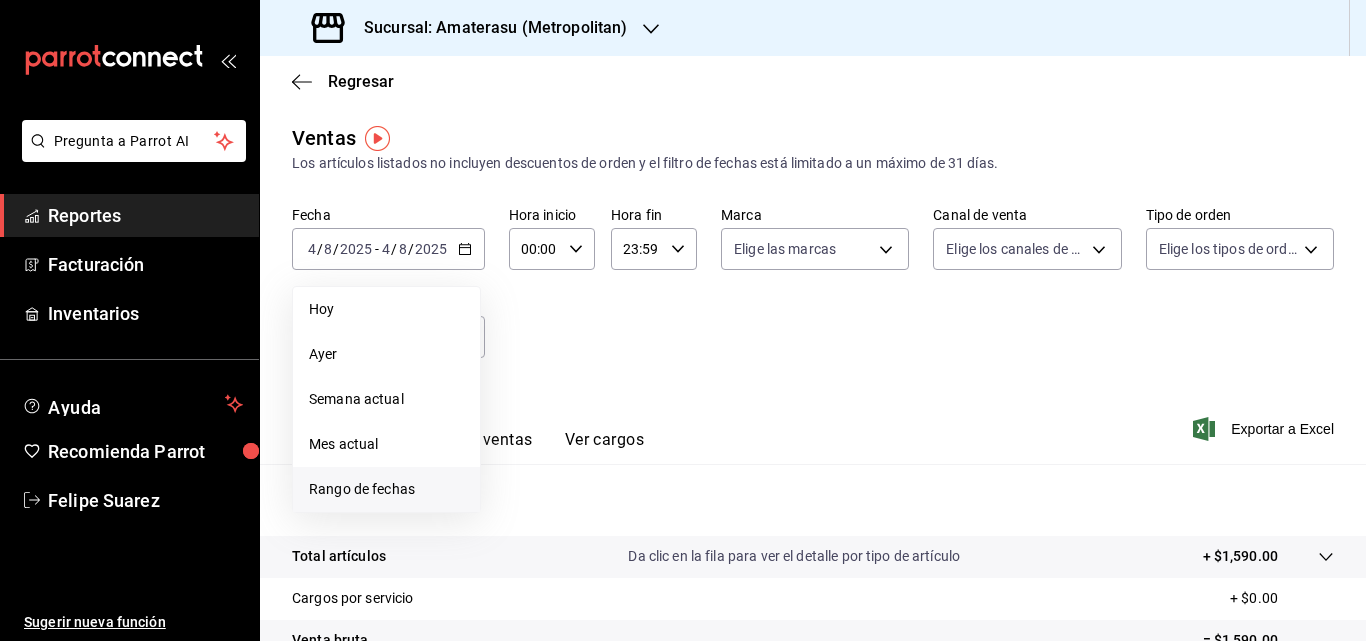 click on "Rango de fechas" at bounding box center (386, 489) 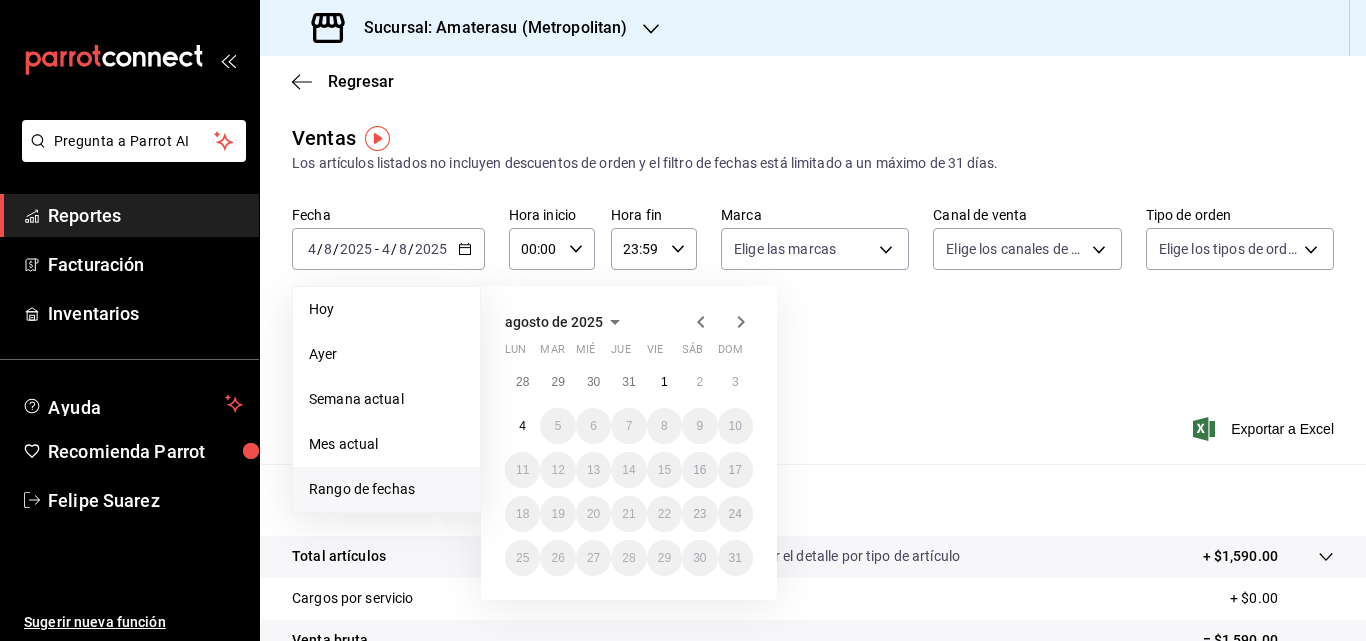 click 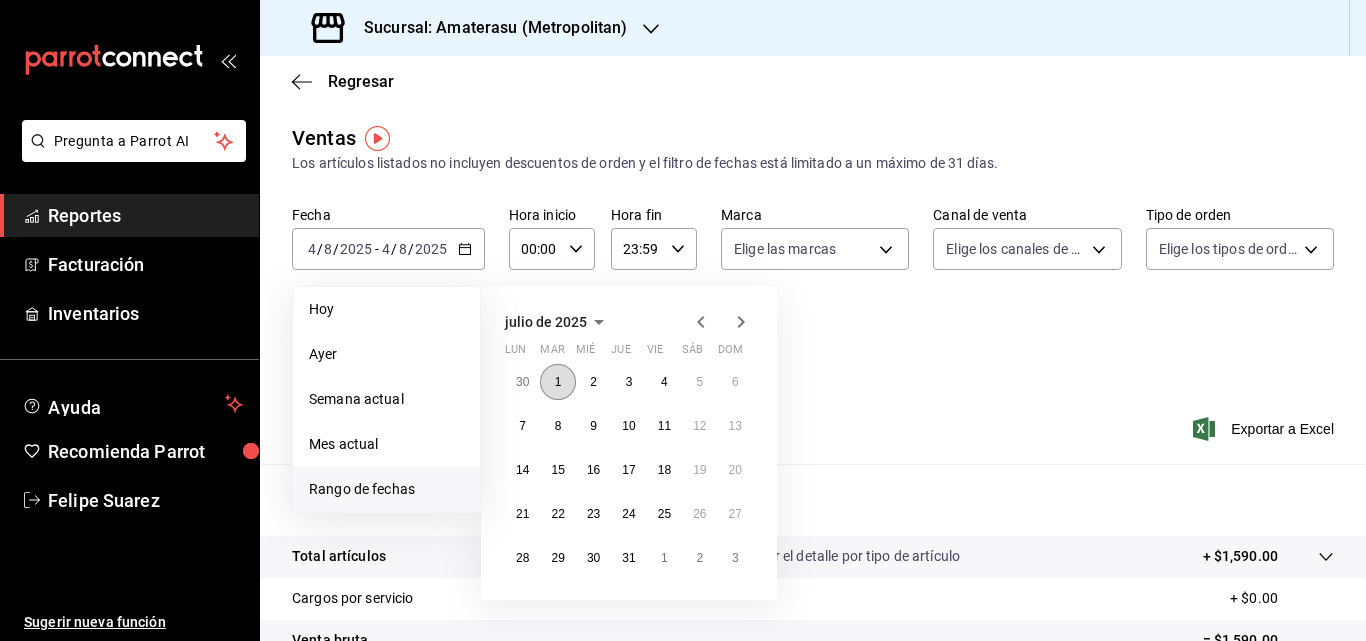 click on "1" at bounding box center (558, 382) 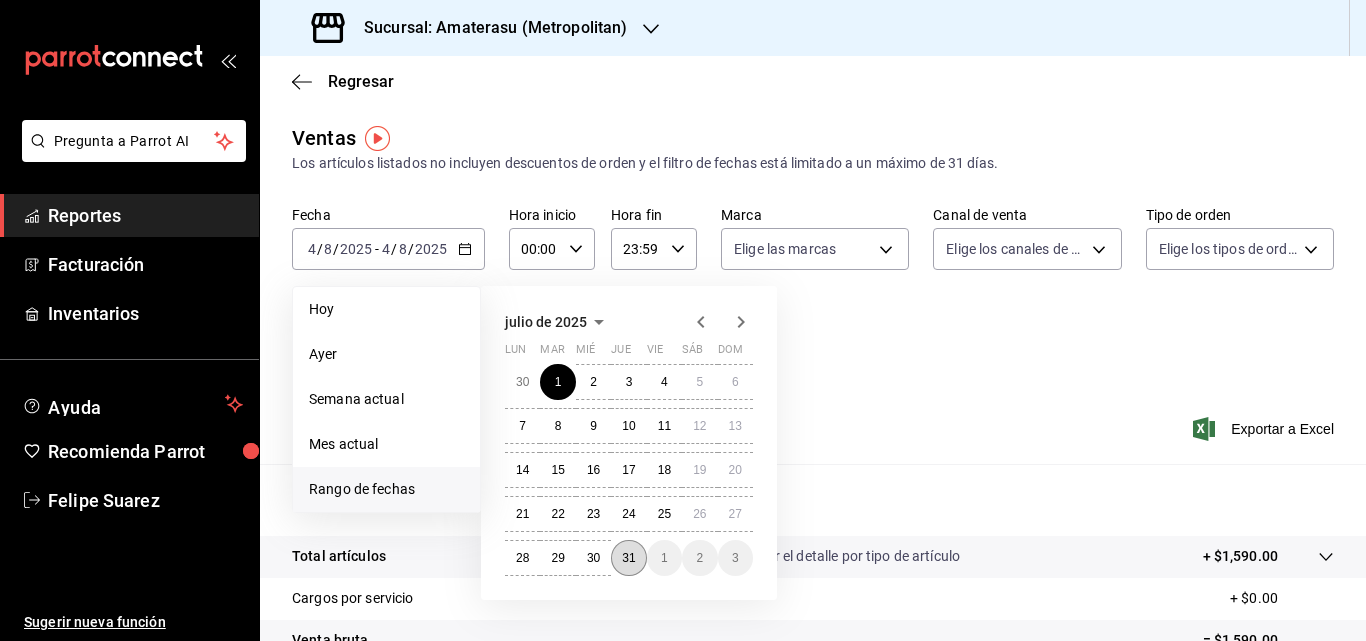 click on "31" at bounding box center [628, 558] 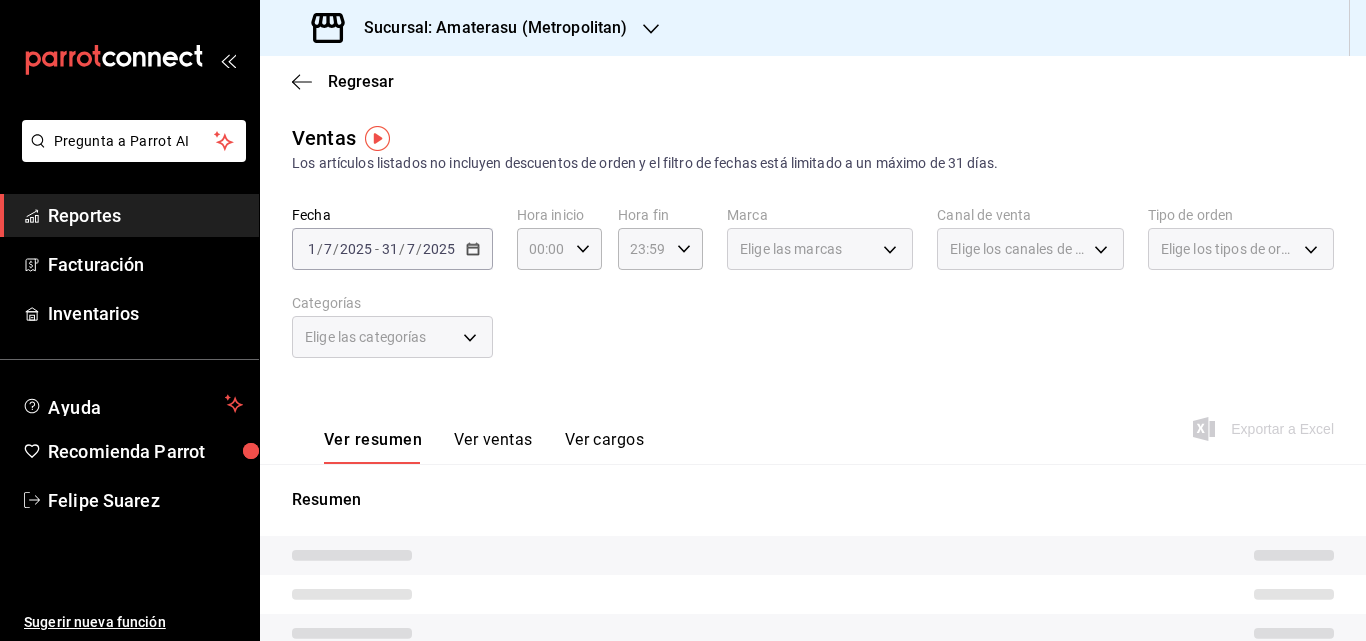 click on "2025-07-01 1 / 7 / 2025 - 2025-07-31 31 / 7 / 2025" at bounding box center (392, 249) 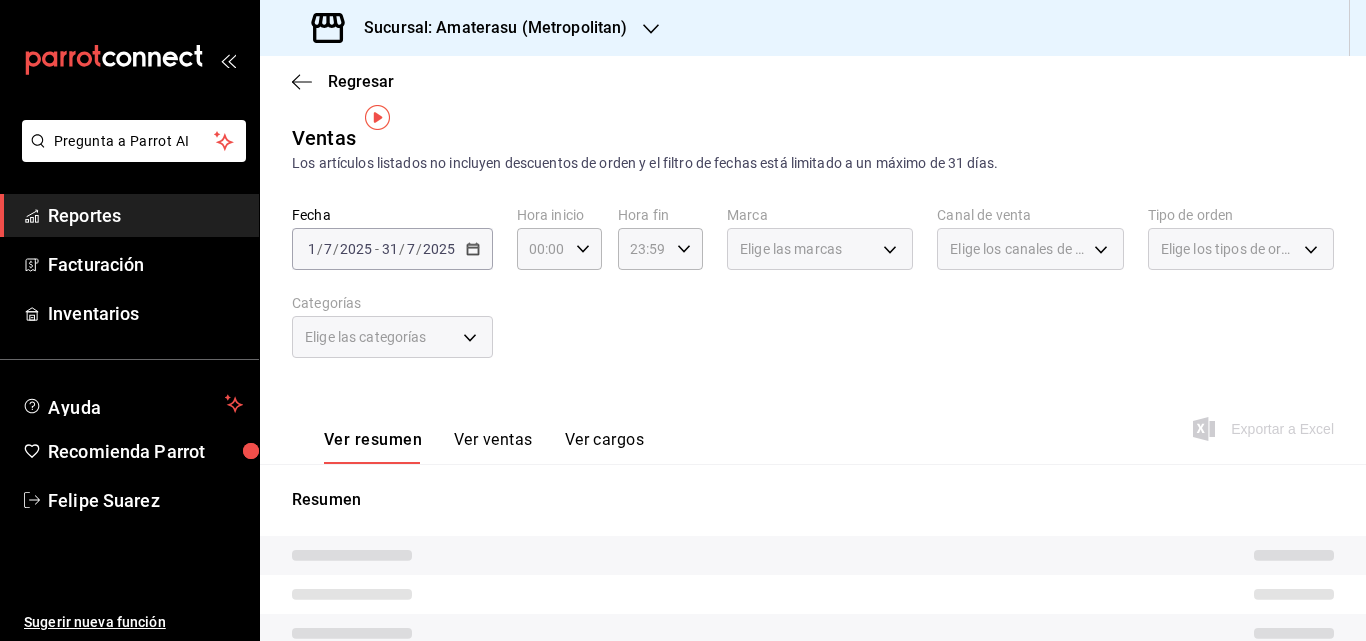 scroll, scrollTop: 40, scrollLeft: 0, axis: vertical 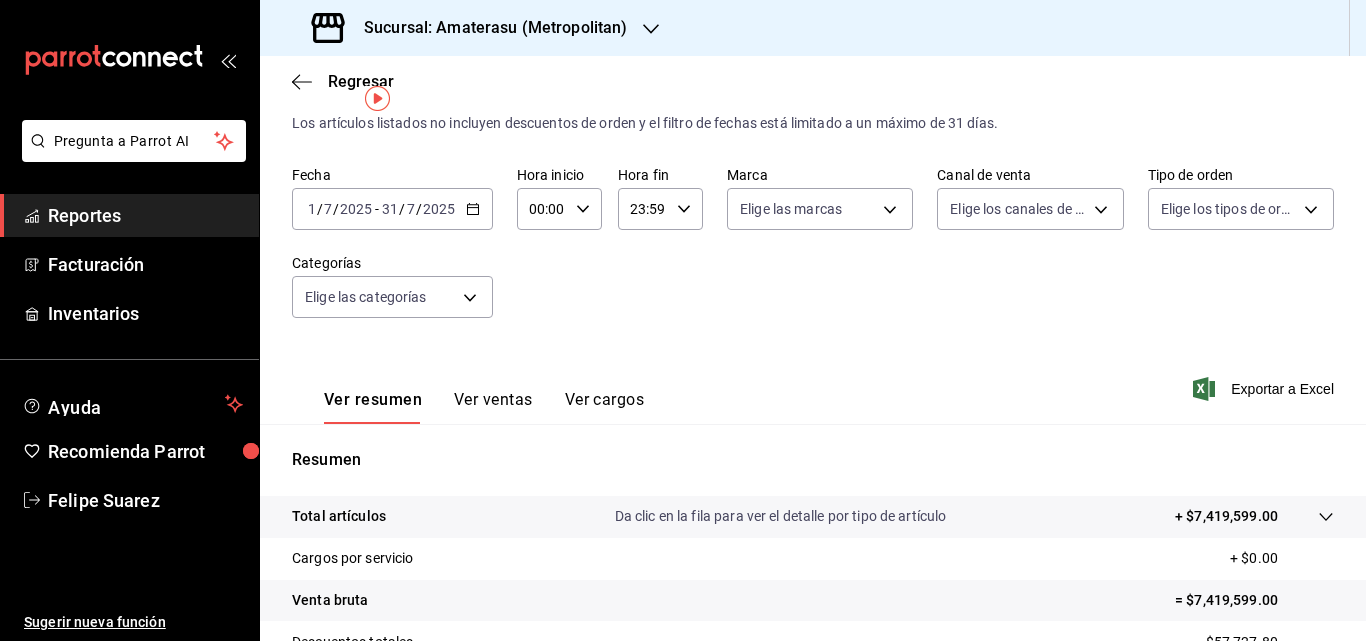 click 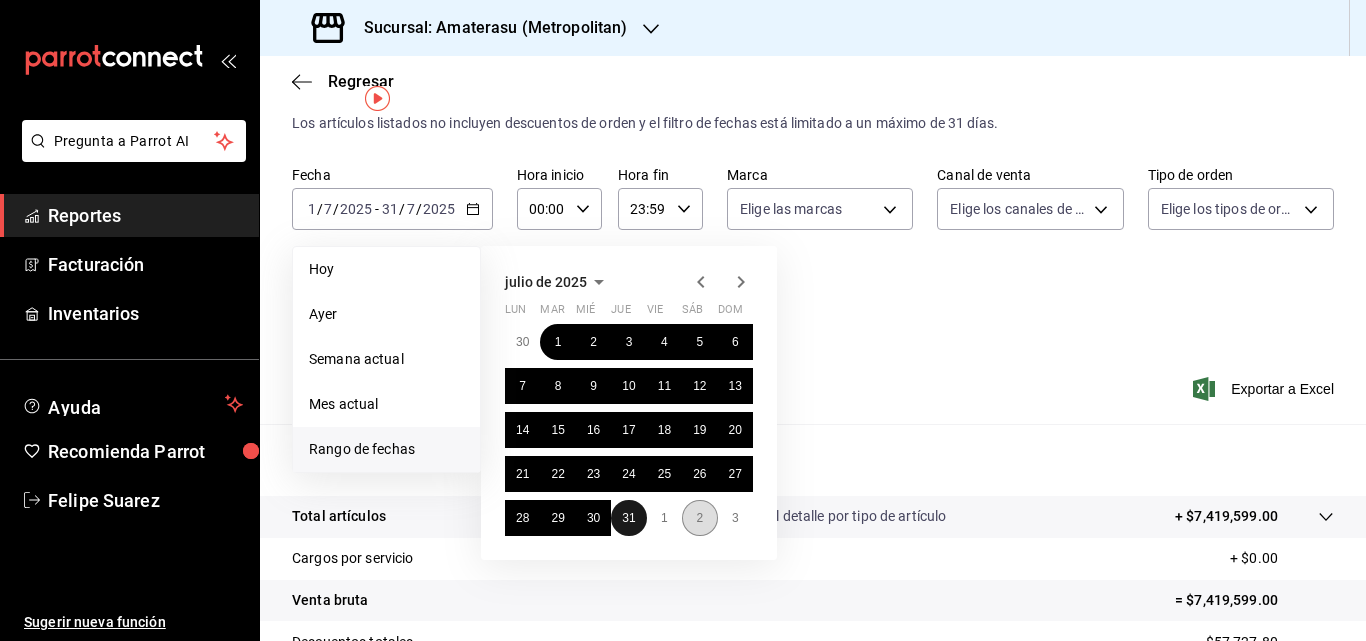 drag, startPoint x: 637, startPoint y: 521, endPoint x: 685, endPoint y: 522, distance: 48.010414 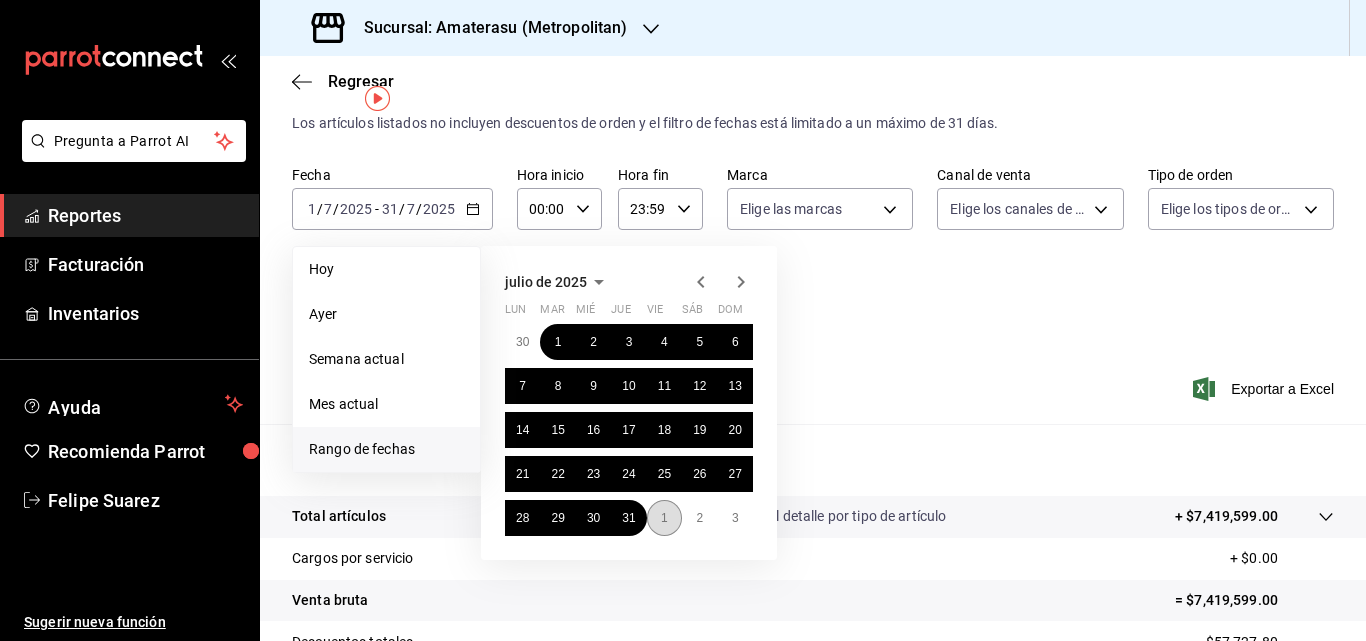 click on "1" at bounding box center (664, 518) 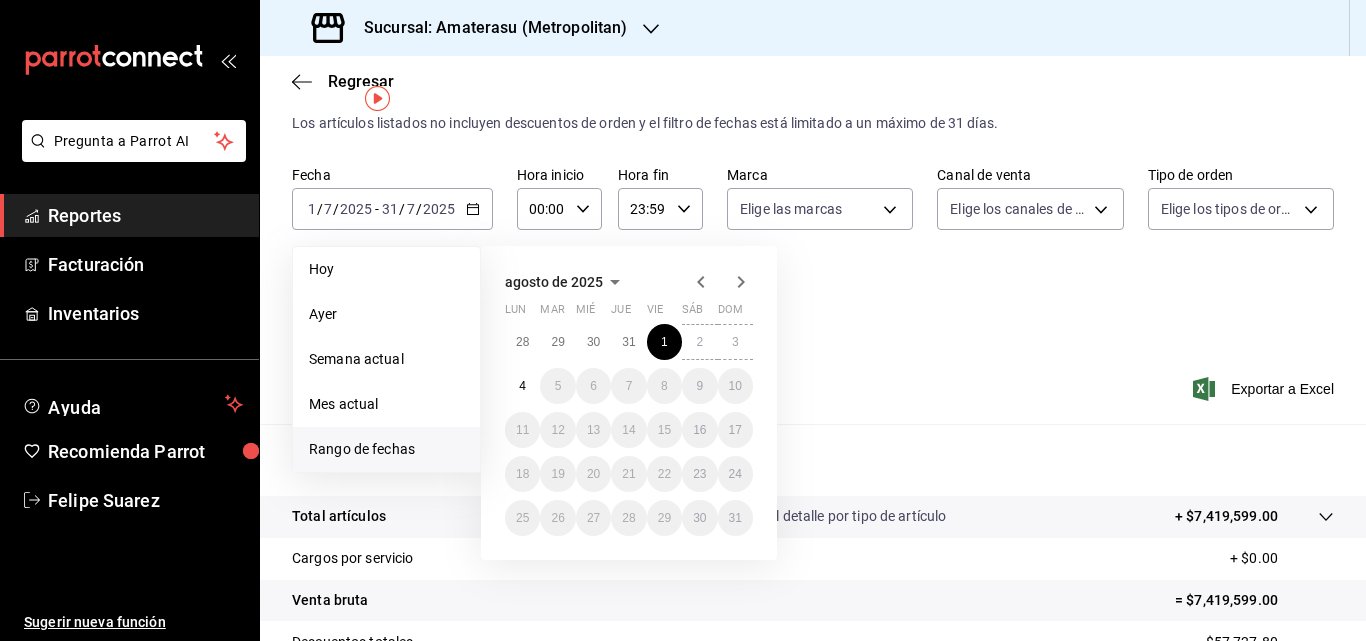 click on "agosto de 2025 lun mar mié jue vie sáb dom 28 29 30 31 1 2 3 4 5 6 7 8 9 10 11 12 13 14 15 16 17 18 19 20 21 22 23 24 25 26 27 28 29 30 31" at bounding box center (656, 395) 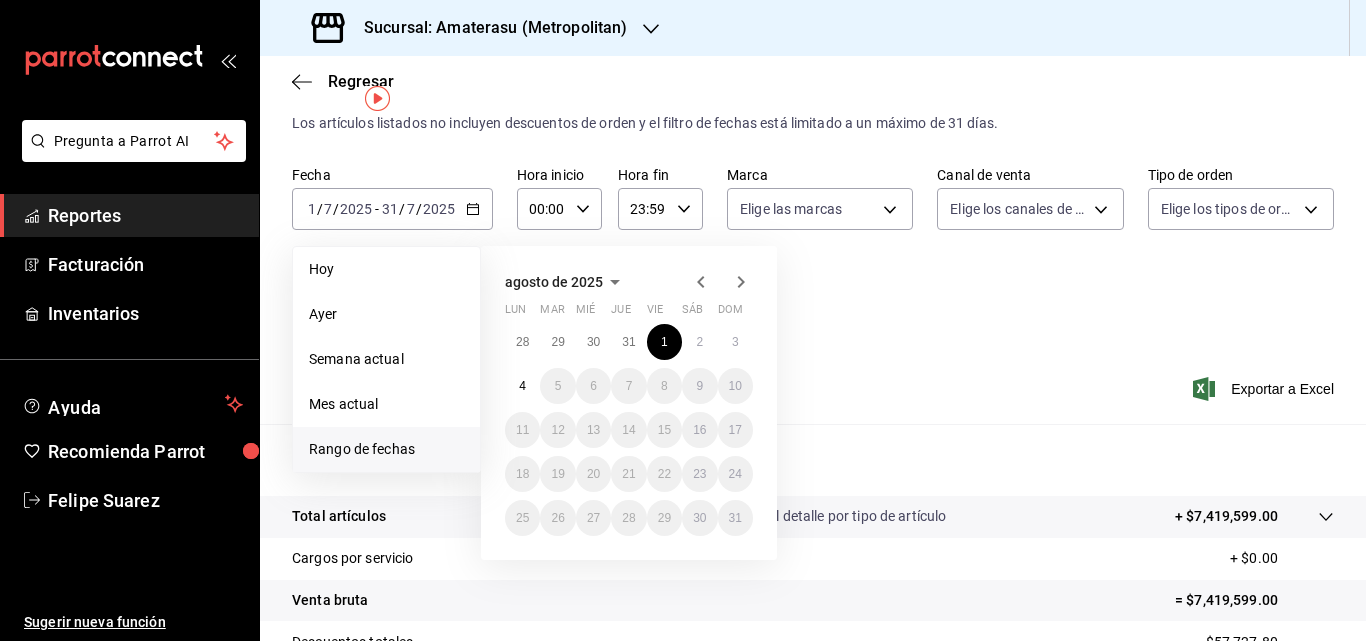click on "agosto de 2025 lun mar mié jue vie sáb dom 28 29 30 31 1 2 3 4 5 6 7 8 9 10 11 12 13 14 15 16 17 18 19 20 21 22 23 24 25 26 27 28 29 30 31" at bounding box center (656, 395) 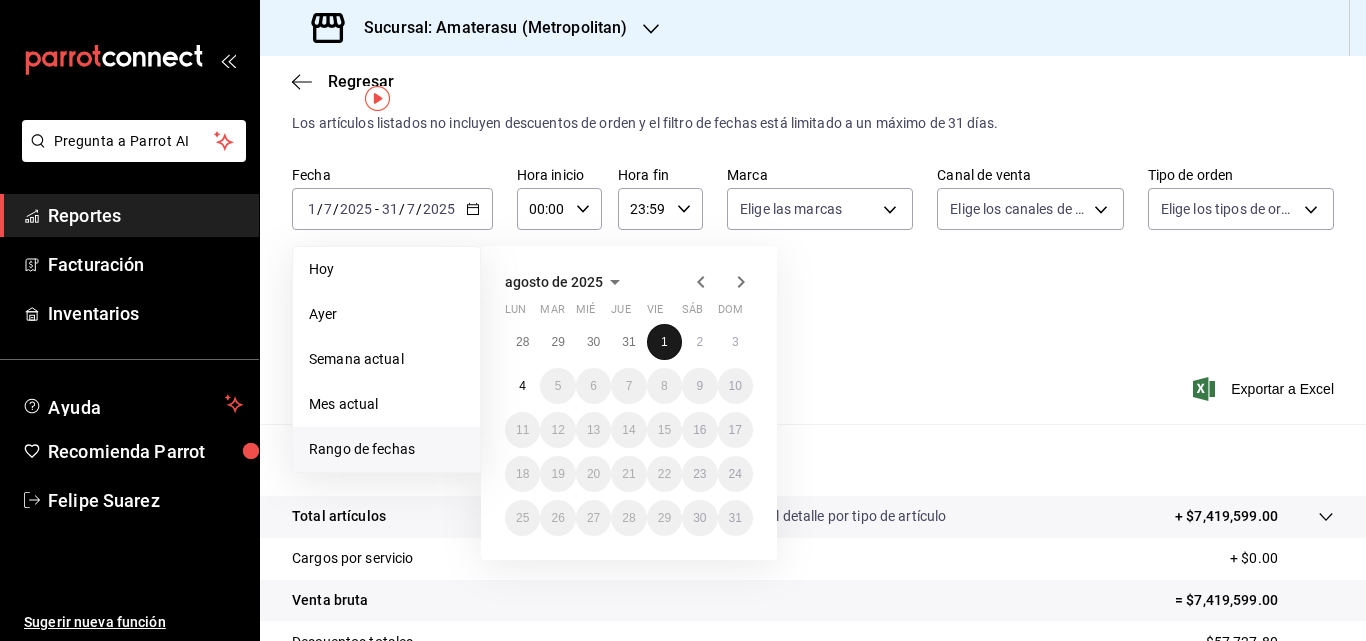 click on "1" at bounding box center [664, 342] 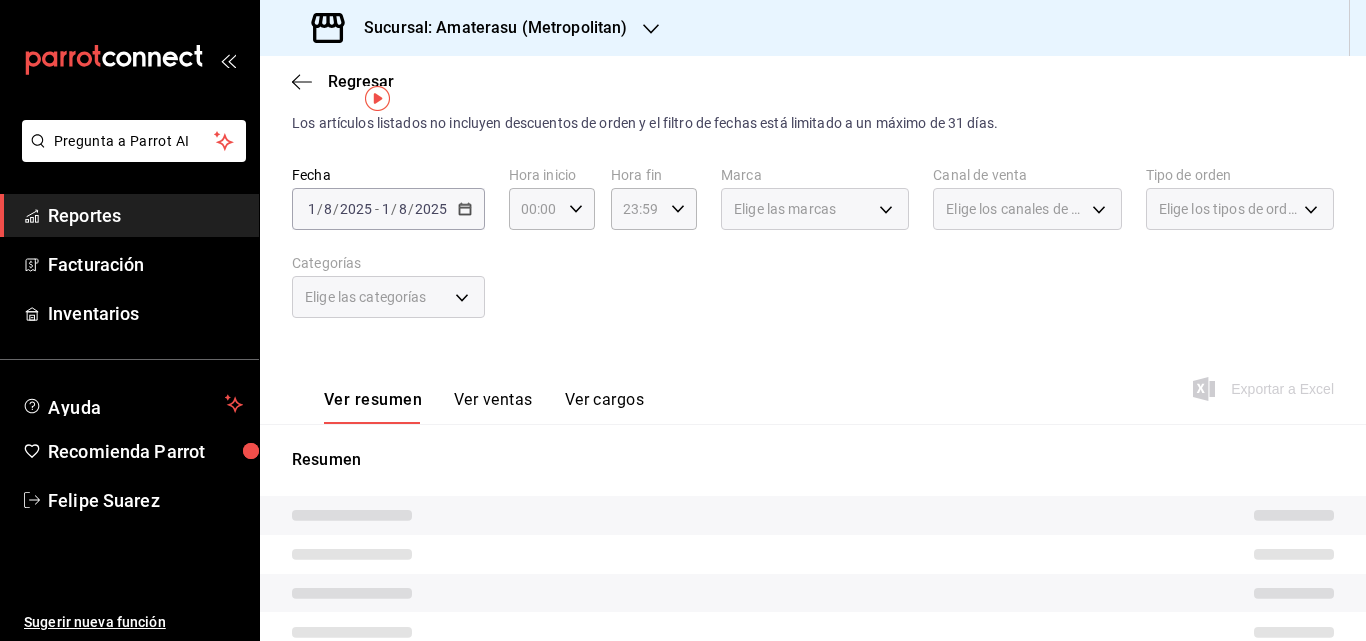 click on "/" at bounding box center [320, 209] 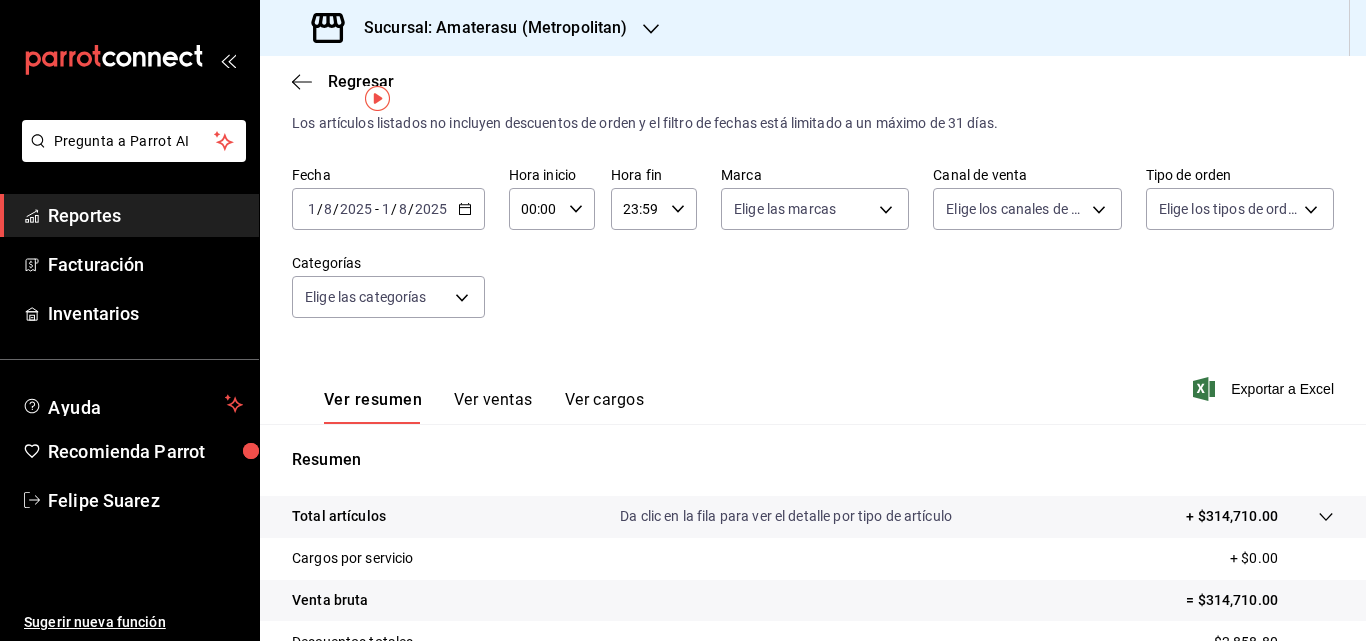 click on "/" at bounding box center (320, 209) 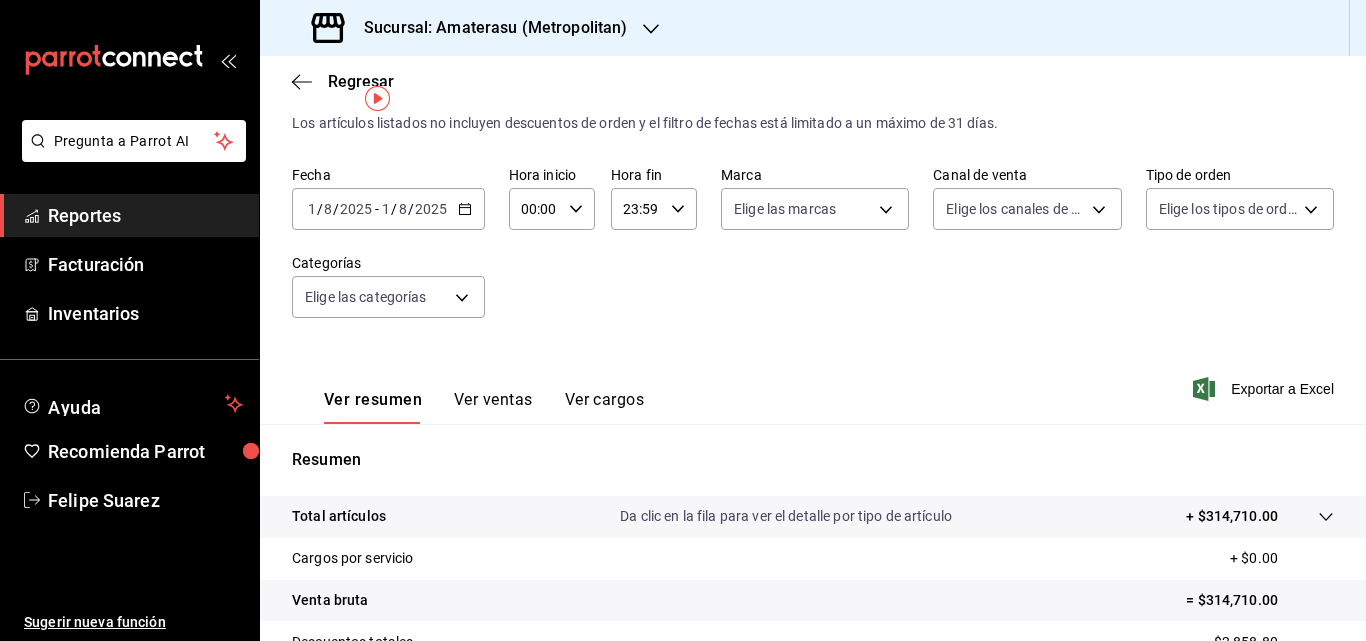click on "1" at bounding box center [312, 209] 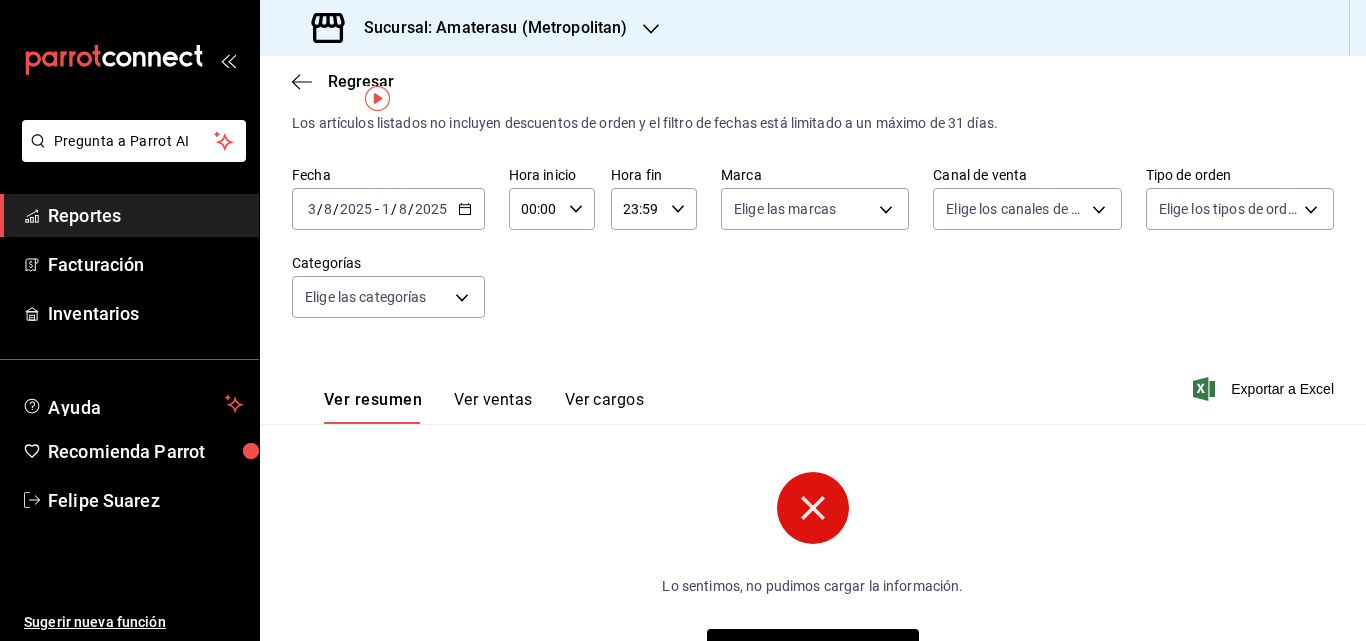 drag, startPoint x: 306, startPoint y: 209, endPoint x: 318, endPoint y: 210, distance: 12.0415945 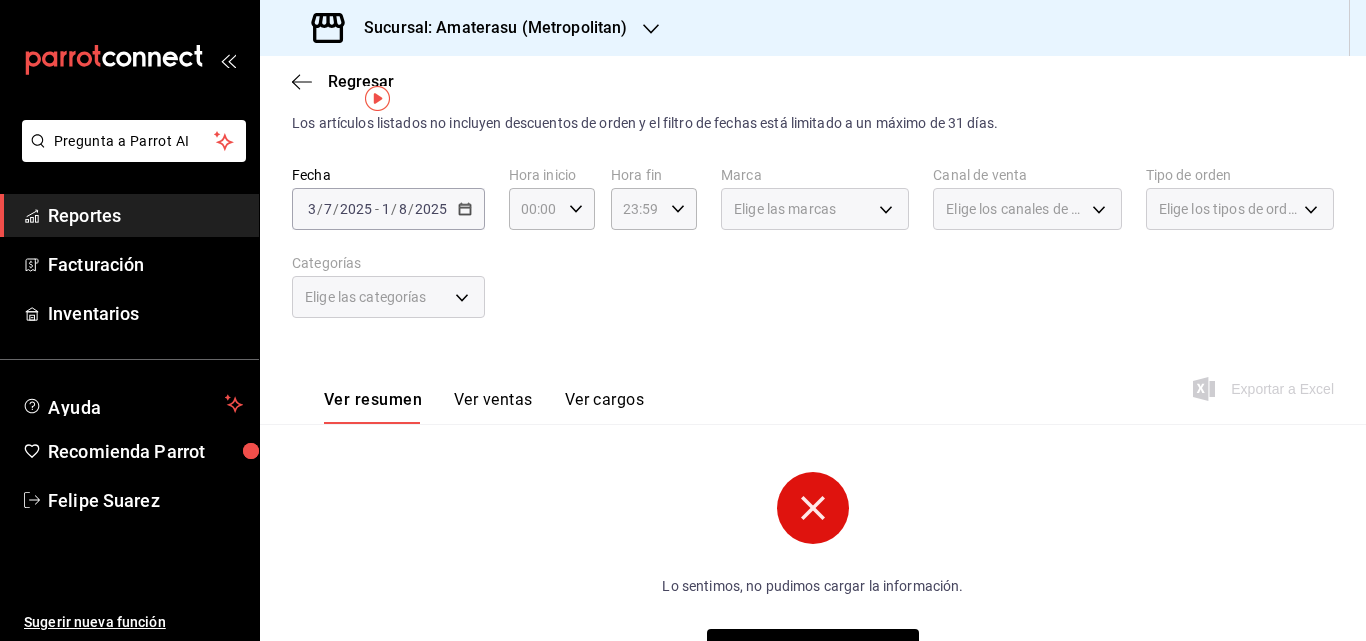 click on "[DATE] [DATE]" at bounding box center [340, 209] 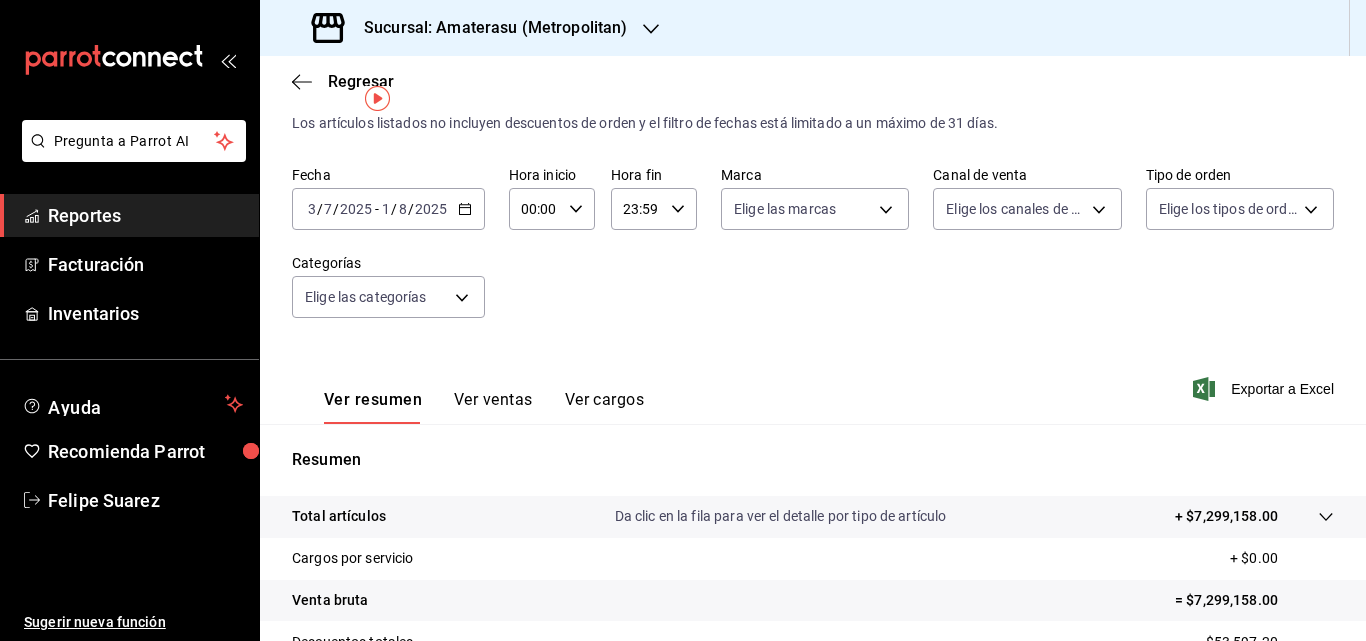 type on "0" 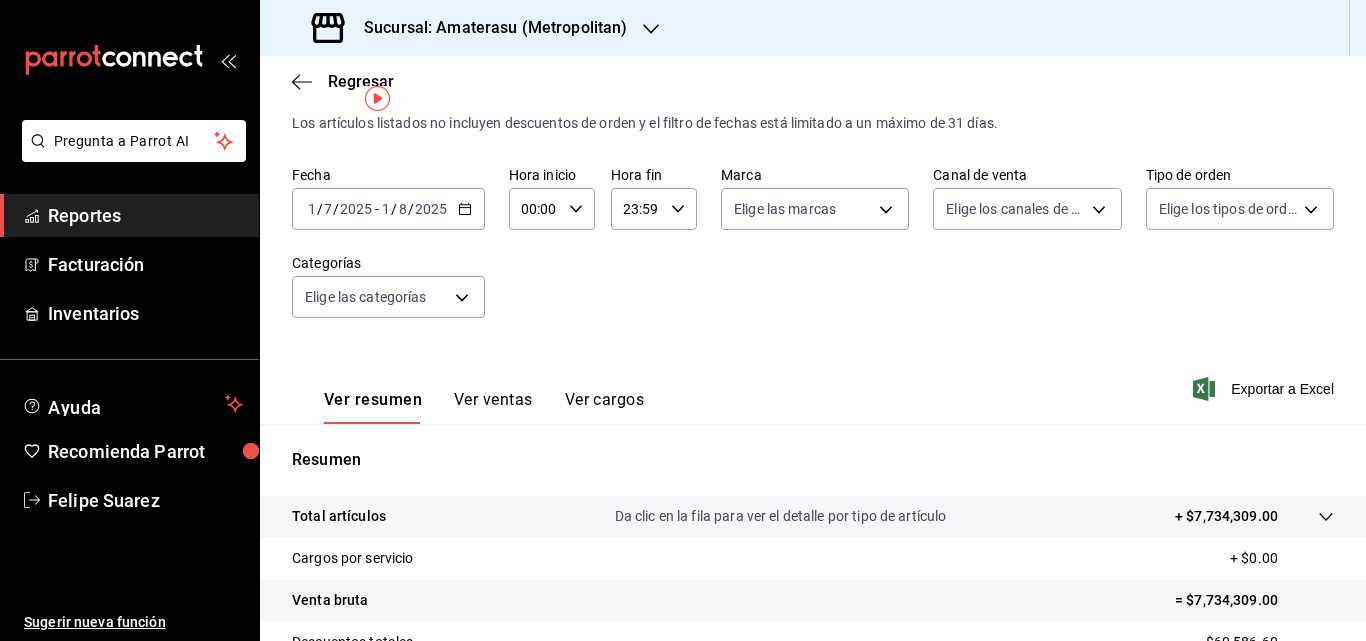 click on "00:00" at bounding box center [535, 209] 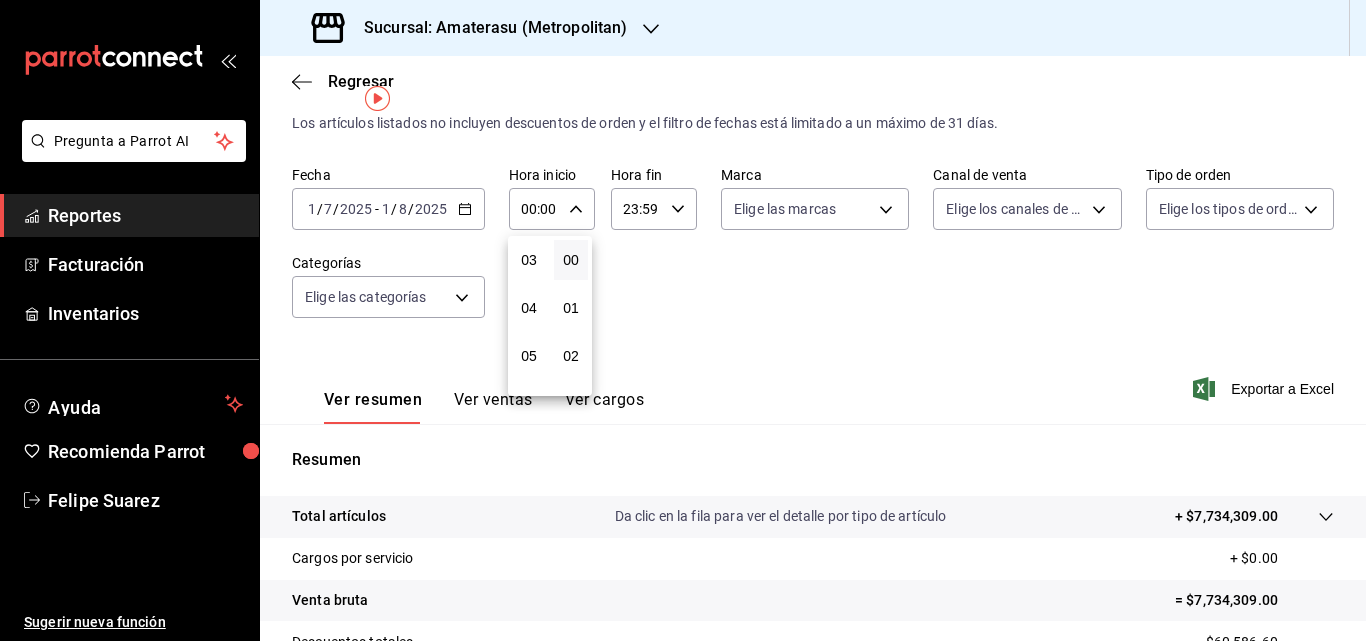 scroll, scrollTop: 145, scrollLeft: 0, axis: vertical 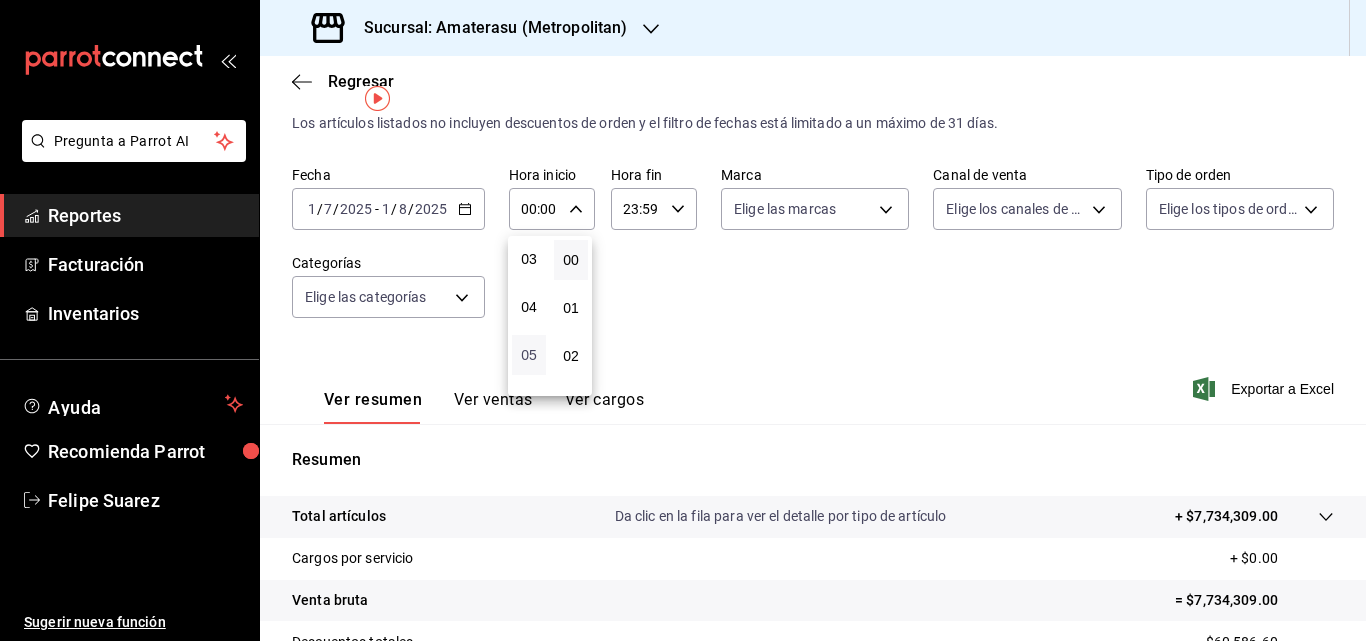 click on "05" at bounding box center (529, 355) 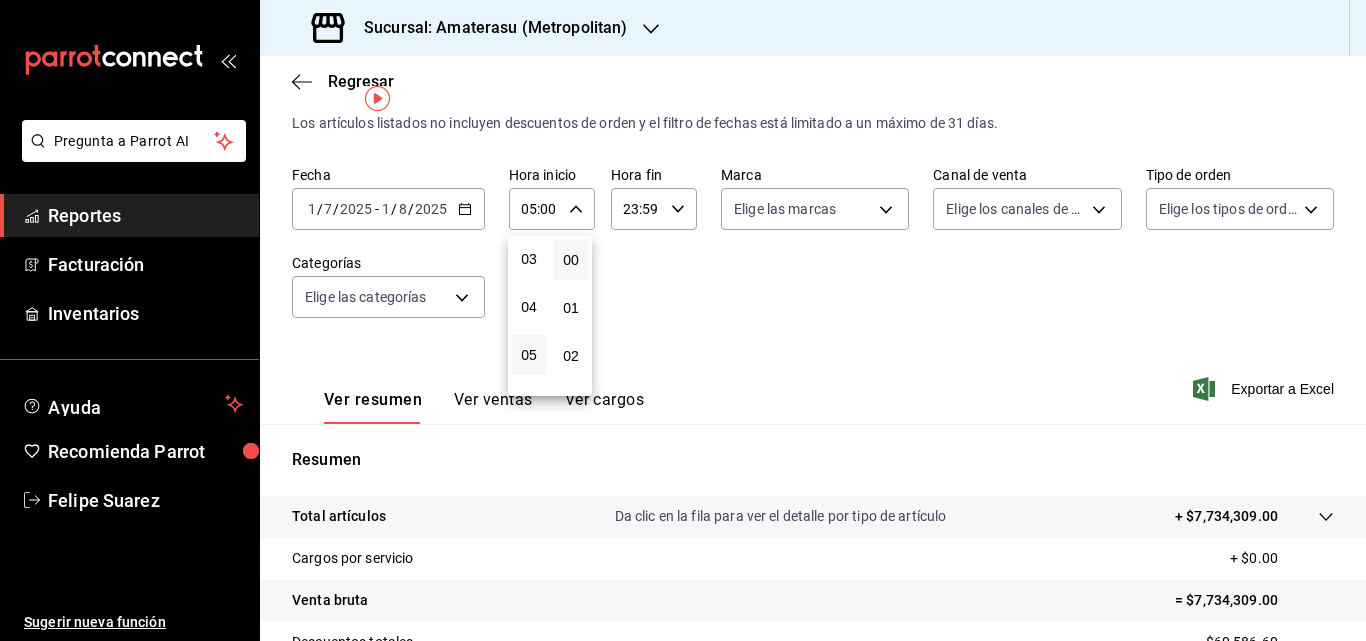 click at bounding box center [683, 320] 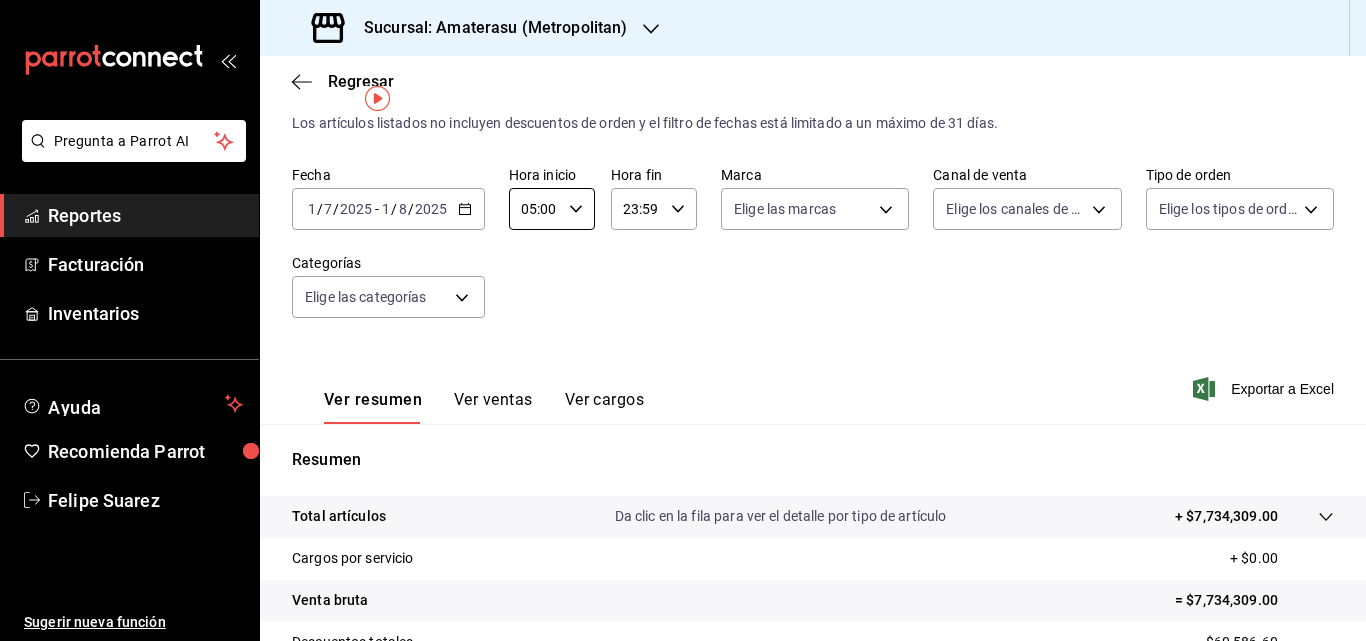 click on "23:59 Hora fin" at bounding box center [654, 209] 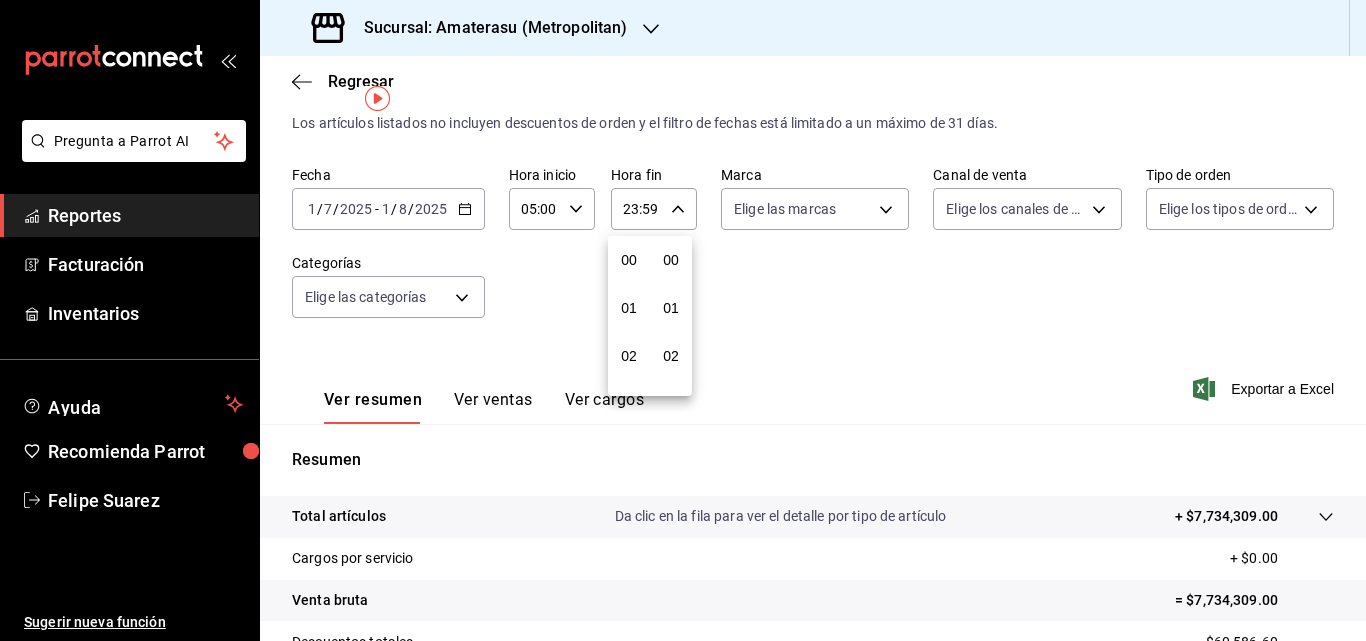 scroll, scrollTop: 992, scrollLeft: 0, axis: vertical 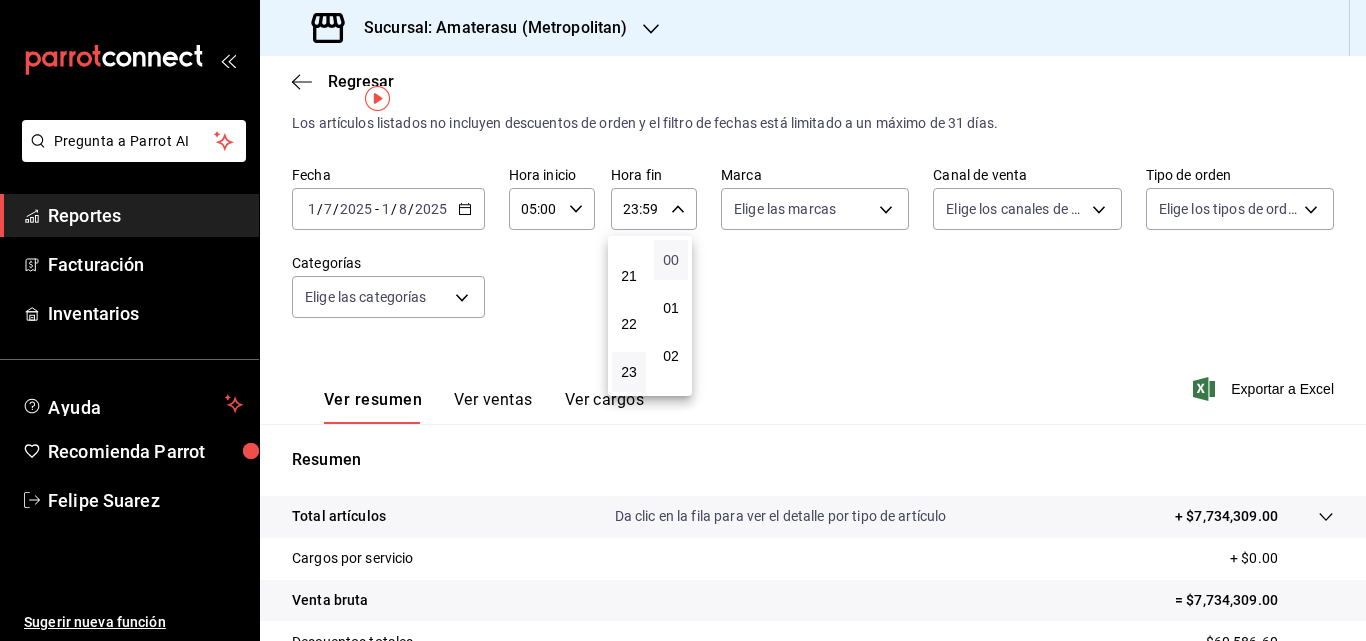 click on "00" at bounding box center (671, 260) 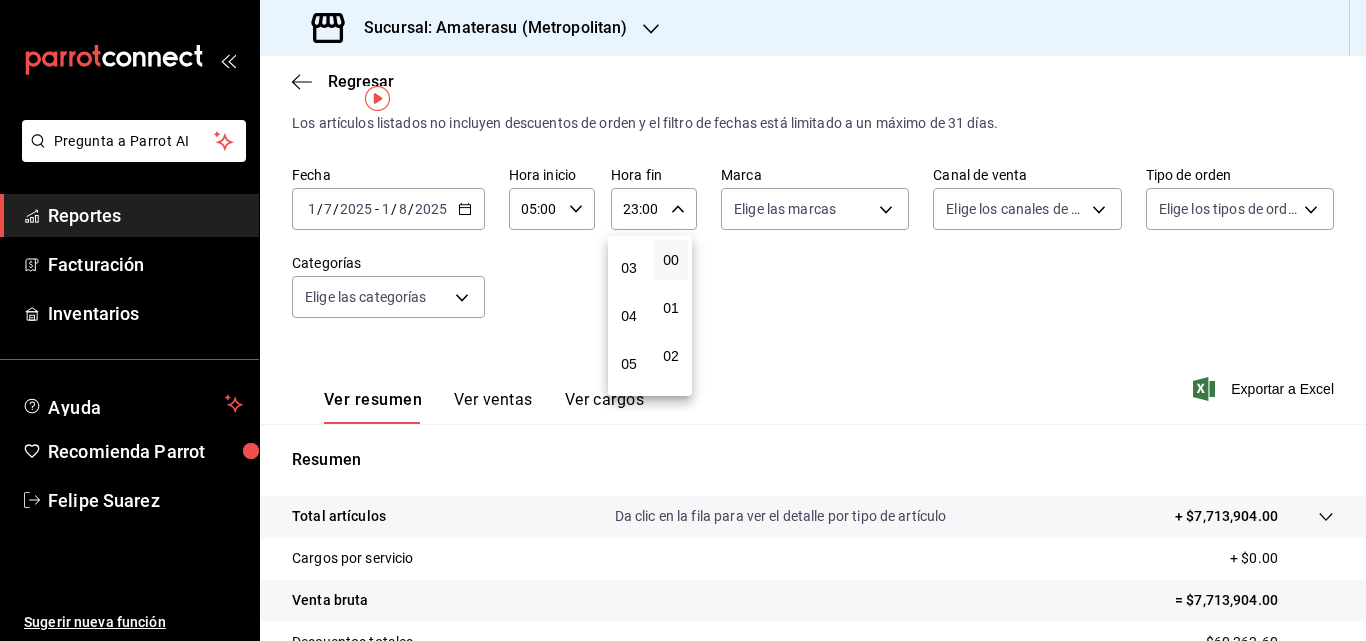 scroll, scrollTop: 137, scrollLeft: 0, axis: vertical 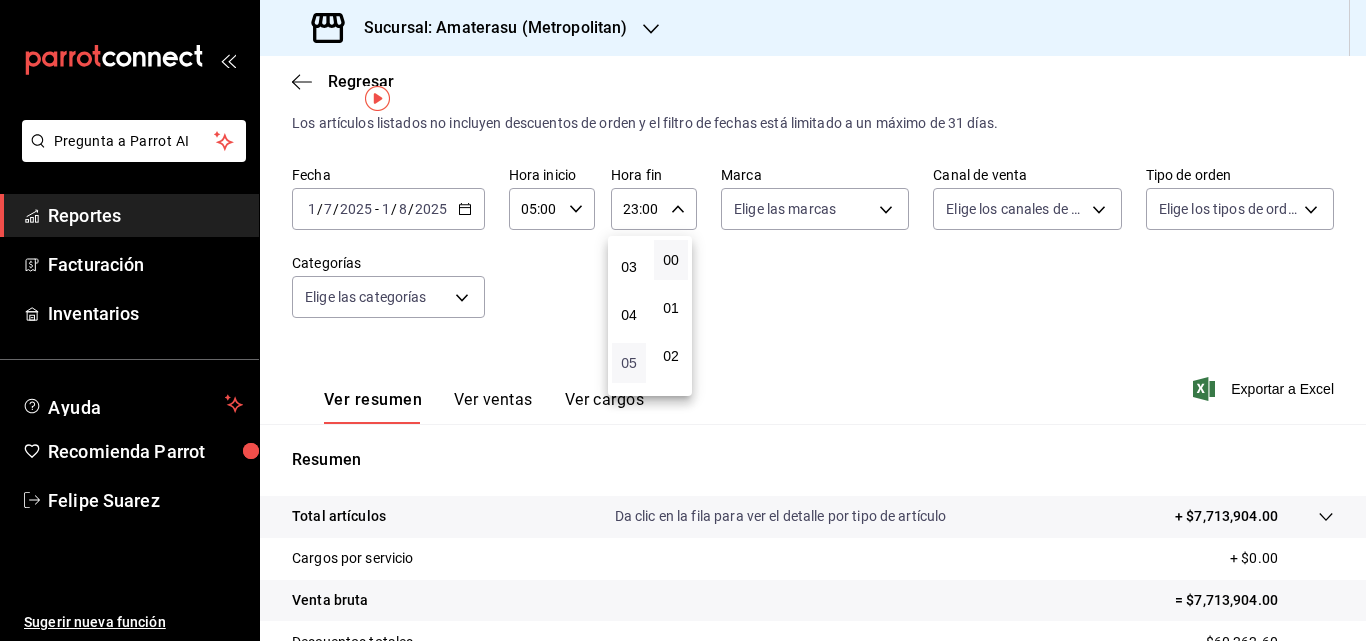 click on "05" at bounding box center [629, 363] 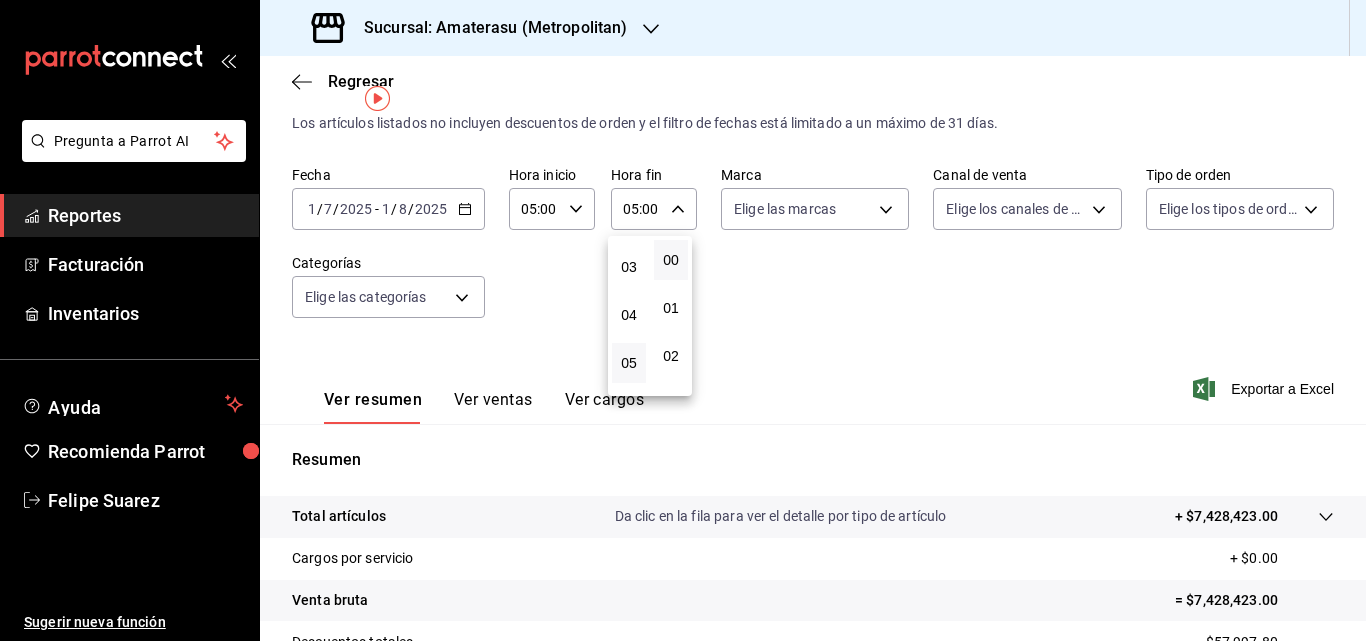 click at bounding box center (683, 320) 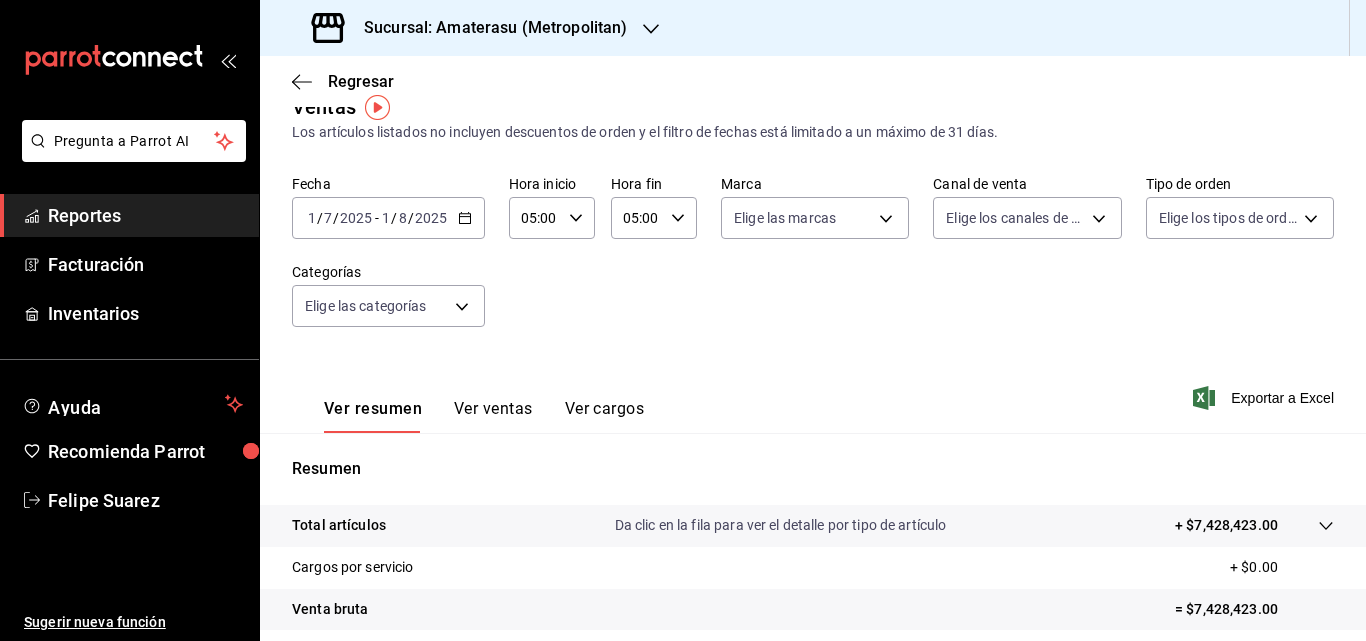 scroll, scrollTop: 28, scrollLeft: 0, axis: vertical 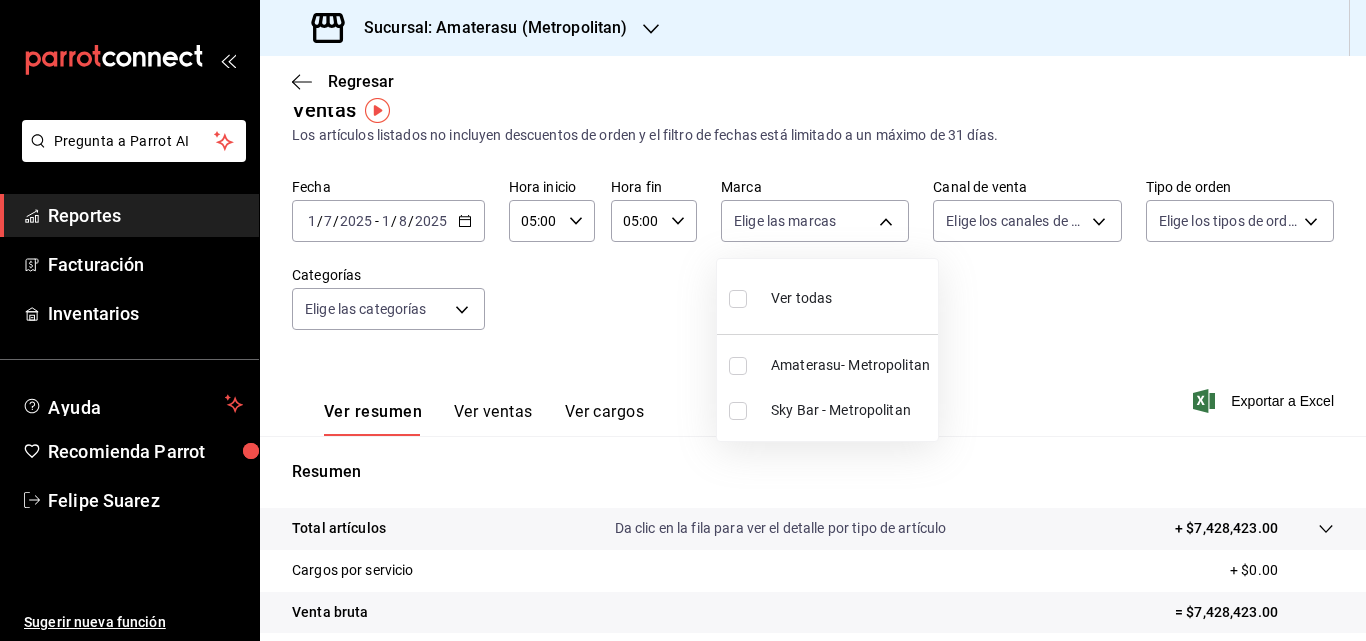 click on "Pregunta a Parrot AI Reportes   Facturación   Inventarios   Ayuda Recomienda Parrot   [FIRST] [LAST]   Sugerir nueva función   Sucursal: Amaterasu ([REGION]) Regresar Ventas Los artículos listados no incluyen descuentos de orden y el filtro de fechas está limitado a un máximo de 31 días. Fecha [DATE] [DATE] - [DATE] [DATE] Hora inicio [TIME] Hora inicio Hora fin [TIME] Hora fin Marca Elige las marcas Canal de venta Elige los canales de venta Tipo de orden Elige los tipos de orden Categorías Elige las categorías Ver resumen Ver ventas Ver cargos Exportar a Excel Resumen Total artículos Da clic en la fila para ver el detalle por tipo de artículo + $7,428,423.00 Cargos por servicio + $0.00 Venta bruta = $7,428,423.00 Descuentos totales - $57,997.80 Certificados de regalo - $123,824.00 Venta total = $7,246,601.20 Impuestos - $999,531.20 Venta neta = $6,247,070.00 GANA 1 MES GRATIS EN TU SUSCRIPCIÓN AQUÍ Ver video tutorial Ir a video Pregunta a Parrot AI Reportes   Facturación" at bounding box center [683, 320] 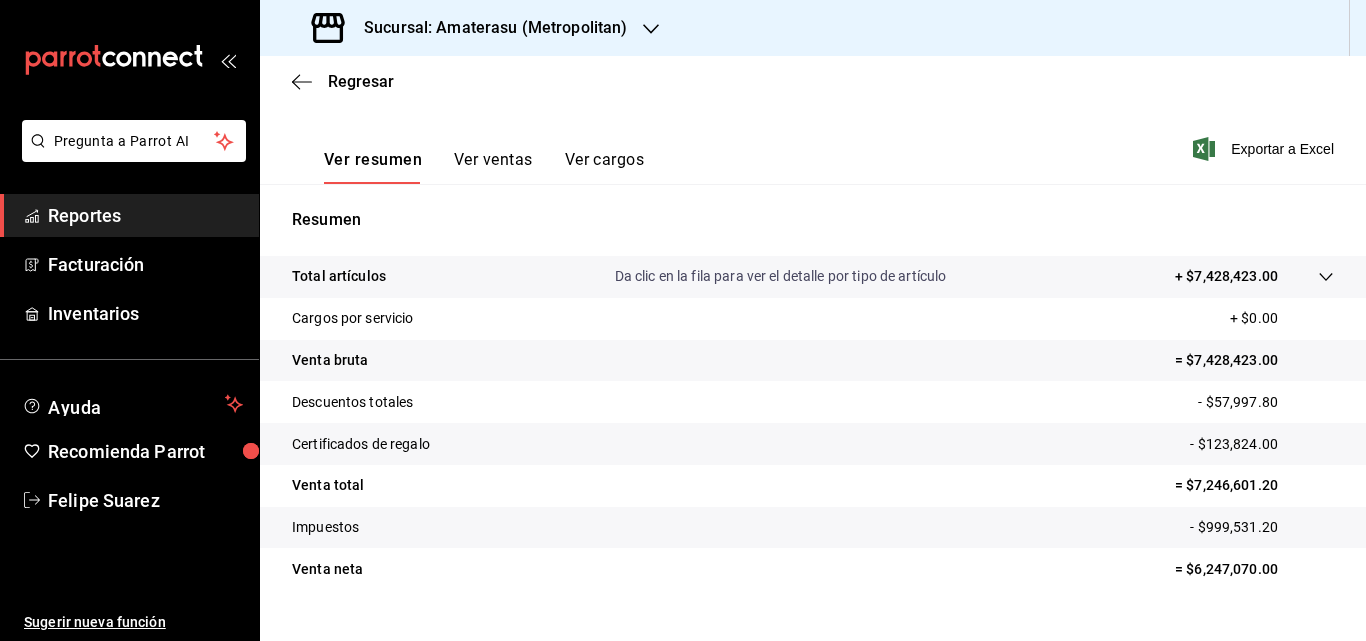 scroll, scrollTop: 317, scrollLeft: 0, axis: vertical 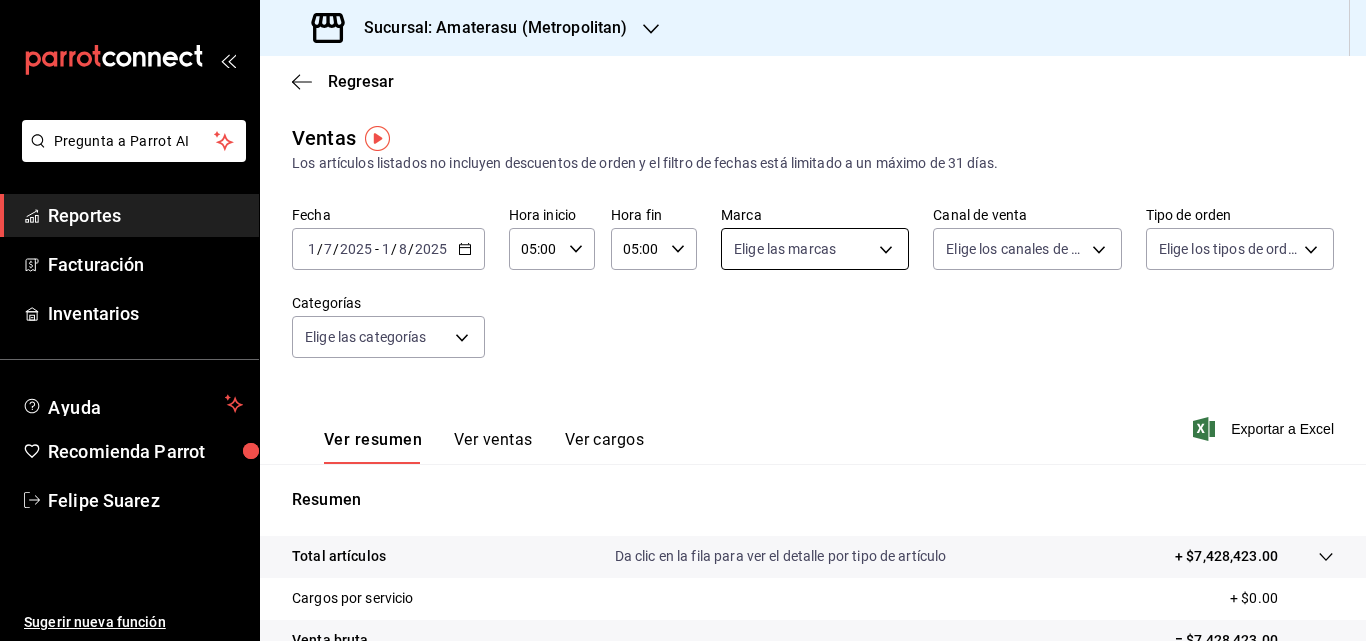 click on "Pregunta a Parrot AI Reportes   Facturación   Inventarios   Ayuda Recomienda Parrot   [FIRST] [LAST]   Sugerir nueva función   Sucursal: Amaterasu ([REGION]) Regresar Ventas Los artículos listados no incluyen descuentos de orden y el filtro de fechas está limitado a un máximo de 31 días. Fecha [DATE] [DATE] - [DATE] [DATE] Hora inicio [TIME] Hora inicio Hora fin [TIME] Hora fin Marca Elige las marcas Canal de venta Elige los canales de venta Tipo de orden Elige los tipos de orden Categorías Elige las categorías Ver resumen Ver ventas Ver cargos Exportar a Excel Resumen Total artículos Da clic en la fila para ver el detalle por tipo de artículo + $7,428,423.00 Cargos por servicio + $0.00 Venta bruta = $7,428,423.00 Descuentos totales - $57,997.80 Certificados de regalo - $123,824.00 Venta total = $7,246,601.20 Impuestos - $999,531.20 Venta neta = $6,247,070.00 GANA 1 MES GRATIS EN TU SUSCRIPCIÓN AQUÍ Ver video tutorial Ir a video Pregunta a Parrot AI Reportes   Facturación" at bounding box center [683, 320] 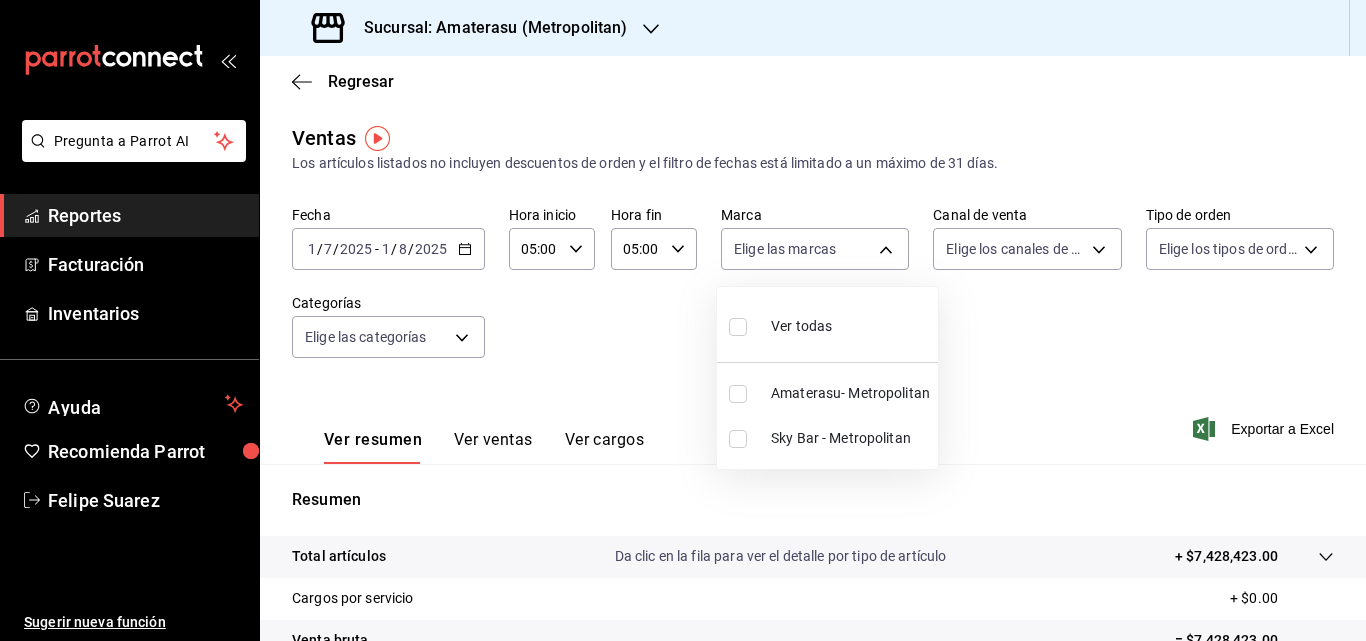 click on "Amaterasu- Metropolitan" at bounding box center (850, 393) 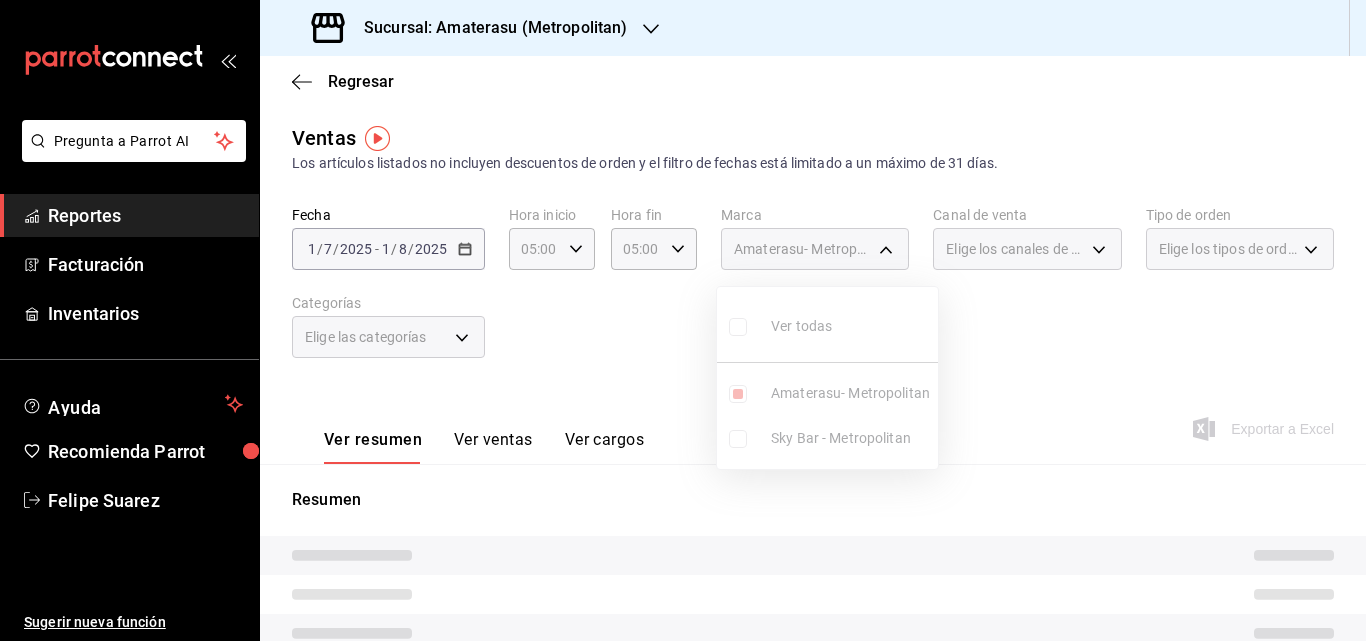 drag, startPoint x: 1355, startPoint y: 294, endPoint x: 1355, endPoint y: 336, distance: 42 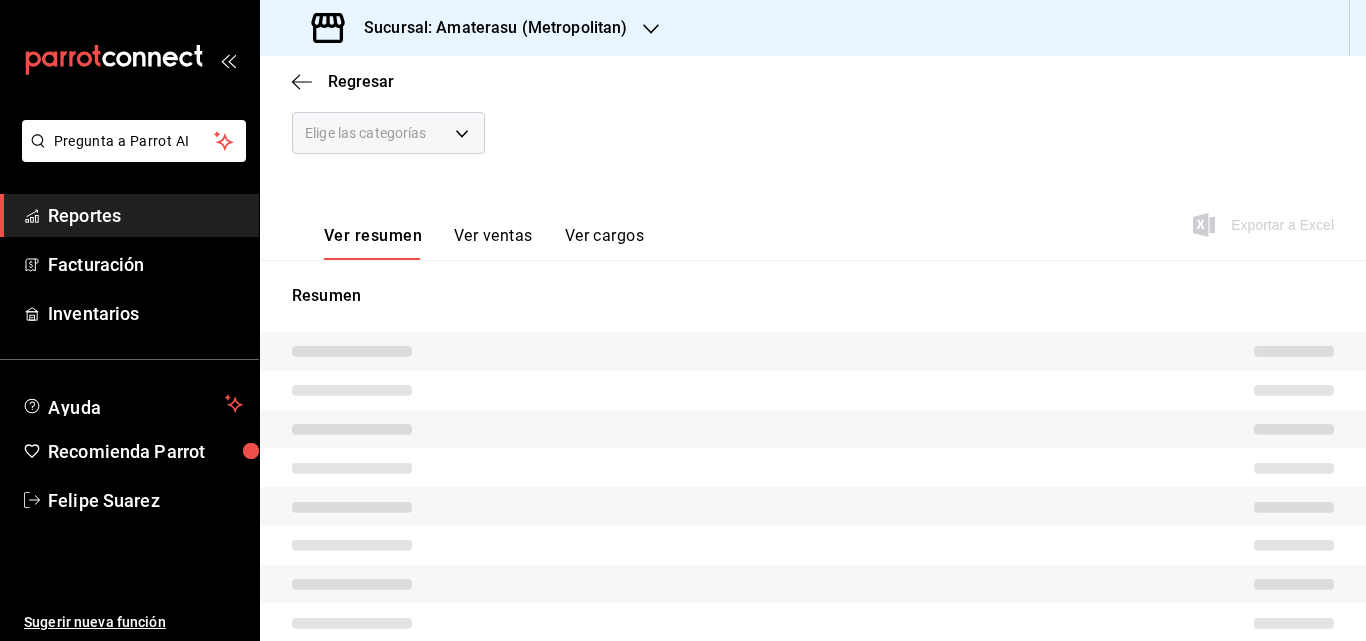scroll, scrollTop: 332, scrollLeft: 0, axis: vertical 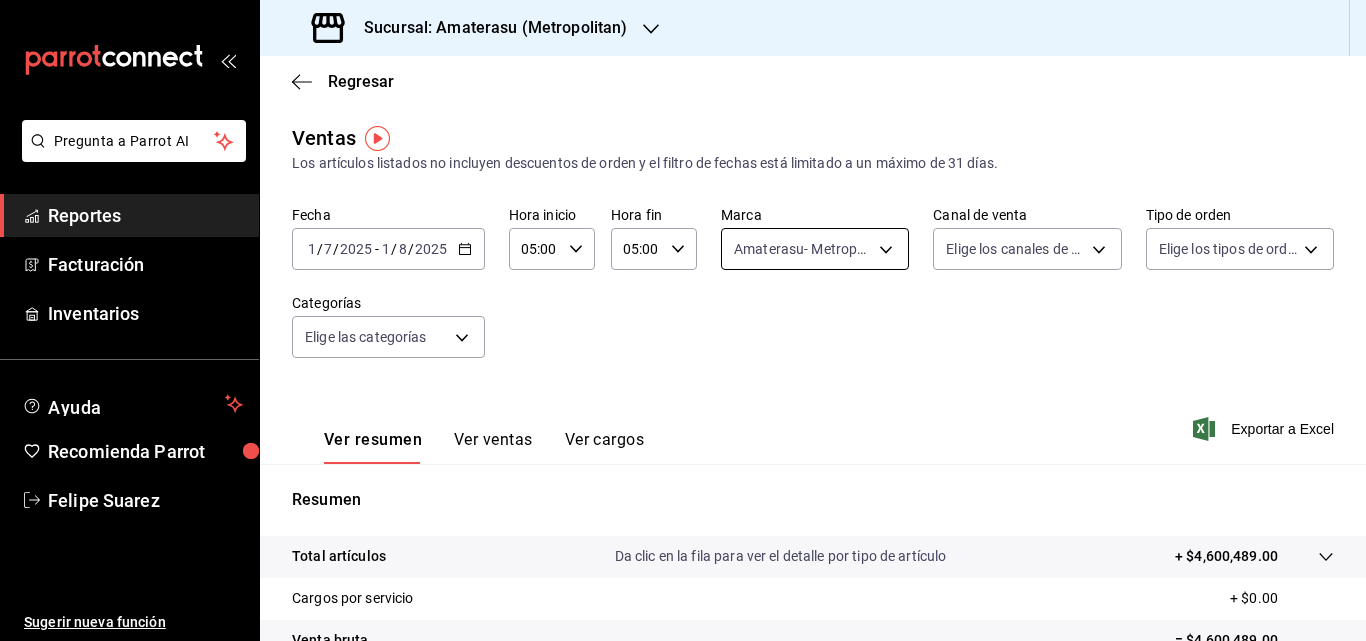 click on "Pregunta a Parrot AI Reportes   Facturación   Inventarios   Ayuda Recomienda Parrot   [FIRST] [LAST]   Sugerir nueva función   Sucursal: Amaterasu ([REGION]) Regresar Ventas Los artículos listados no incluyen descuentos de orden y el filtro de fechas está limitado a un máximo de 31 días. Fecha [DATE] [DATE] - [DATE] [DATE] Hora inicio [TIME] Hora inicio Hora fin [TIME] Hora fin Marca Amaterasu- Metropolitan e4cd7fcb-d45b-43ae-a99f-ad4ccfcd9032 Canal de venta Elige los canales de venta Tipo de orden Elige los tipos de orden Categorías Elige las categorías Ver resumen Ver ventas Ver cargos Exportar a Excel Resumen Total artículos Da clic en la fila para ver el detalle por tipo de artículo + $4,600,489.00 Cargos por servicio + $0.00 Venta bruta = $4,600,489.00 Descuentos totales - $33,650.00 Certificados de regalo - $34,832.00 Venta total = $4,532,007.00 Impuestos - $625,104.41 Venta neta = $3,906,902.59 GANA 1 MES GRATIS EN TU SUSCRIPCIÓN AQUÍ Ver video tutorial Ir a video" at bounding box center (683, 320) 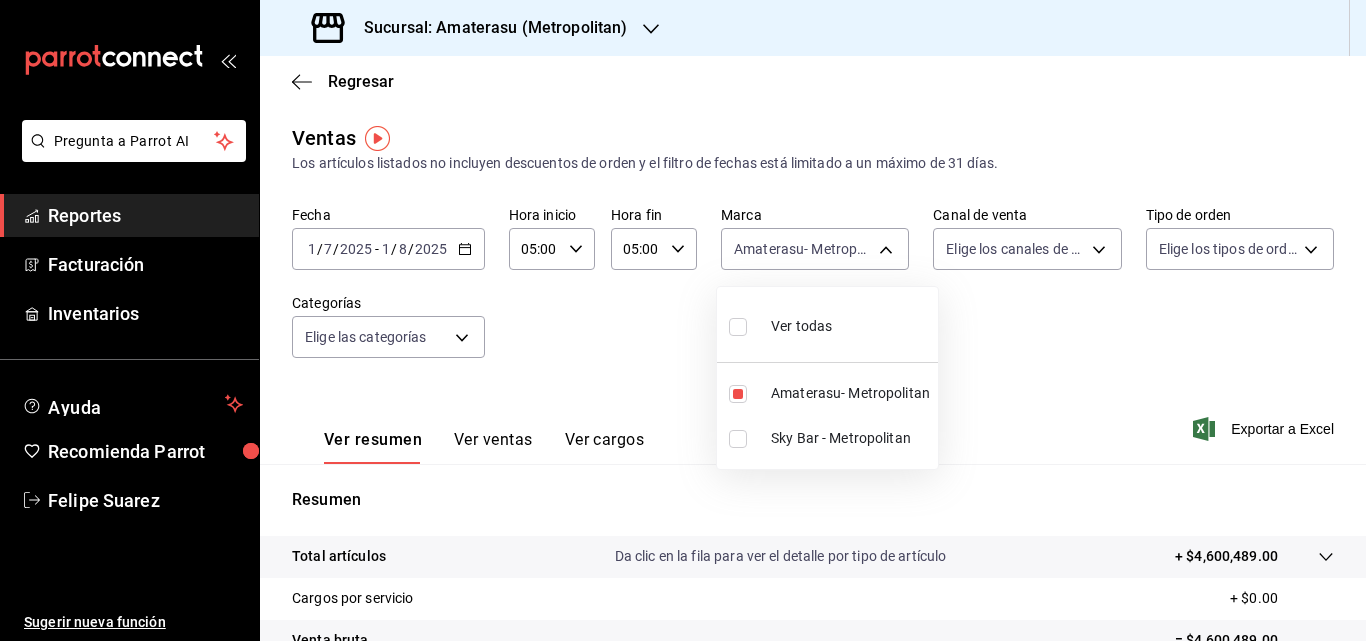 click at bounding box center [738, 439] 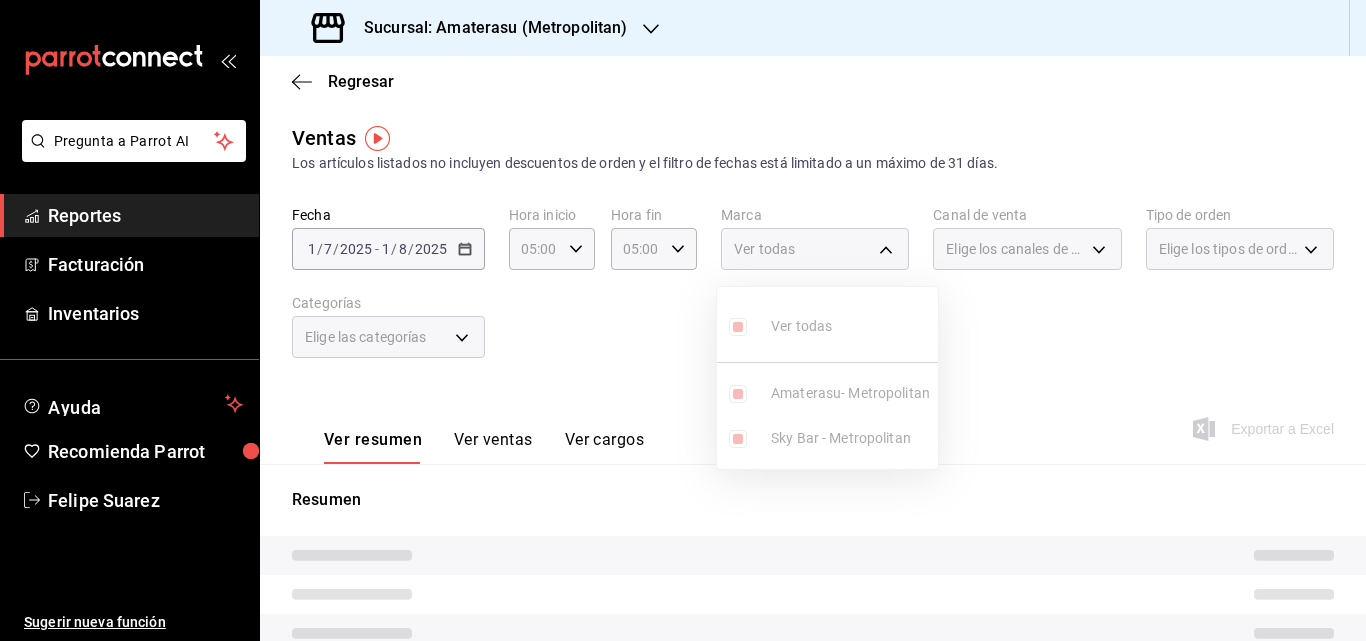 click on "Ver todas Amaterasu- Metropolitan Sky Bar - Metropolitan" at bounding box center (827, 378) 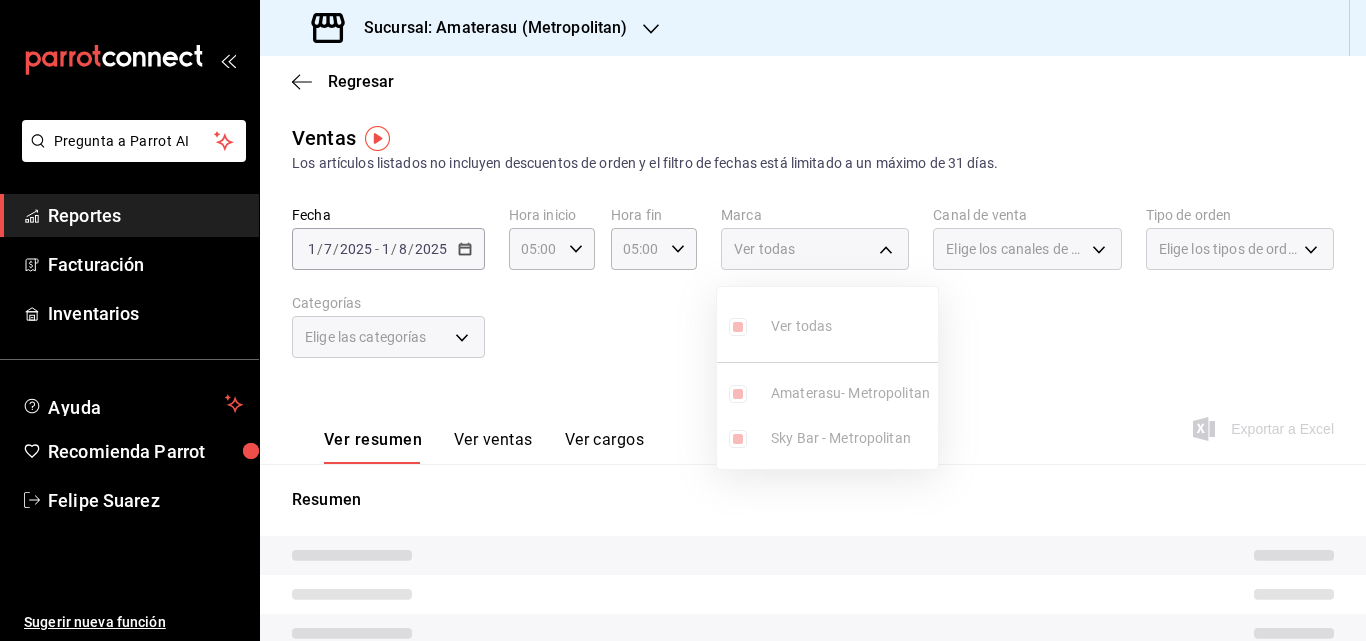 click at bounding box center [683, 320] 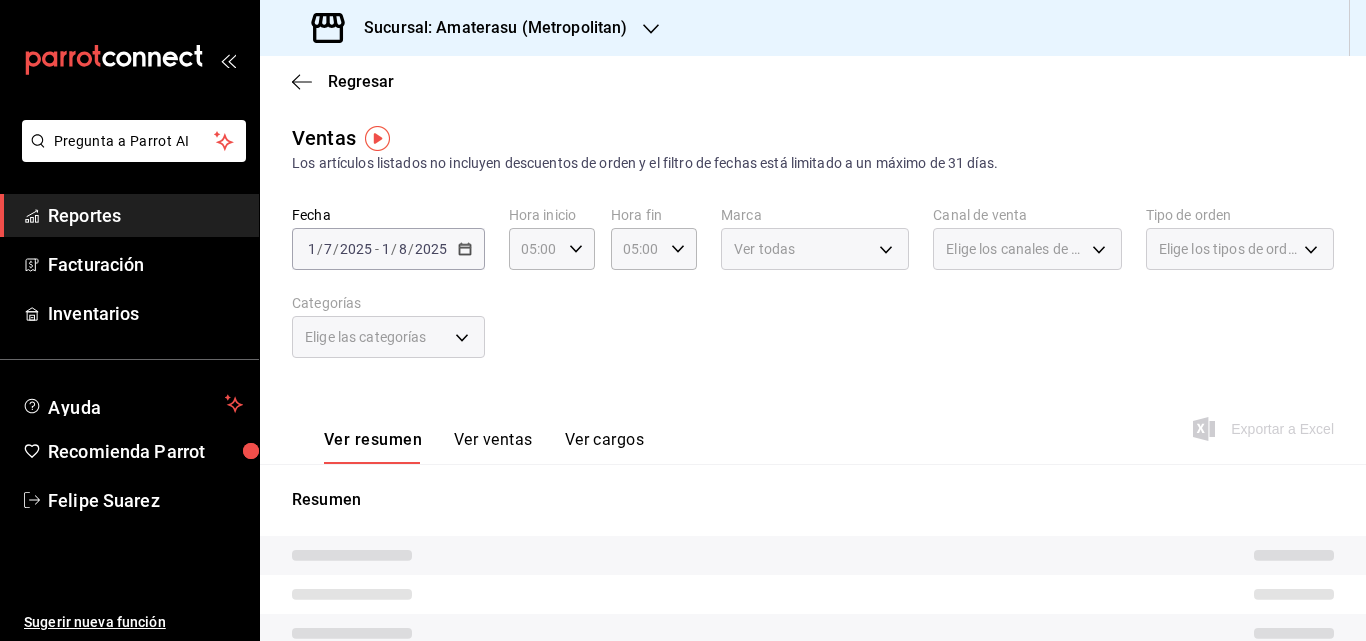 click on "Ver todas" at bounding box center (815, 249) 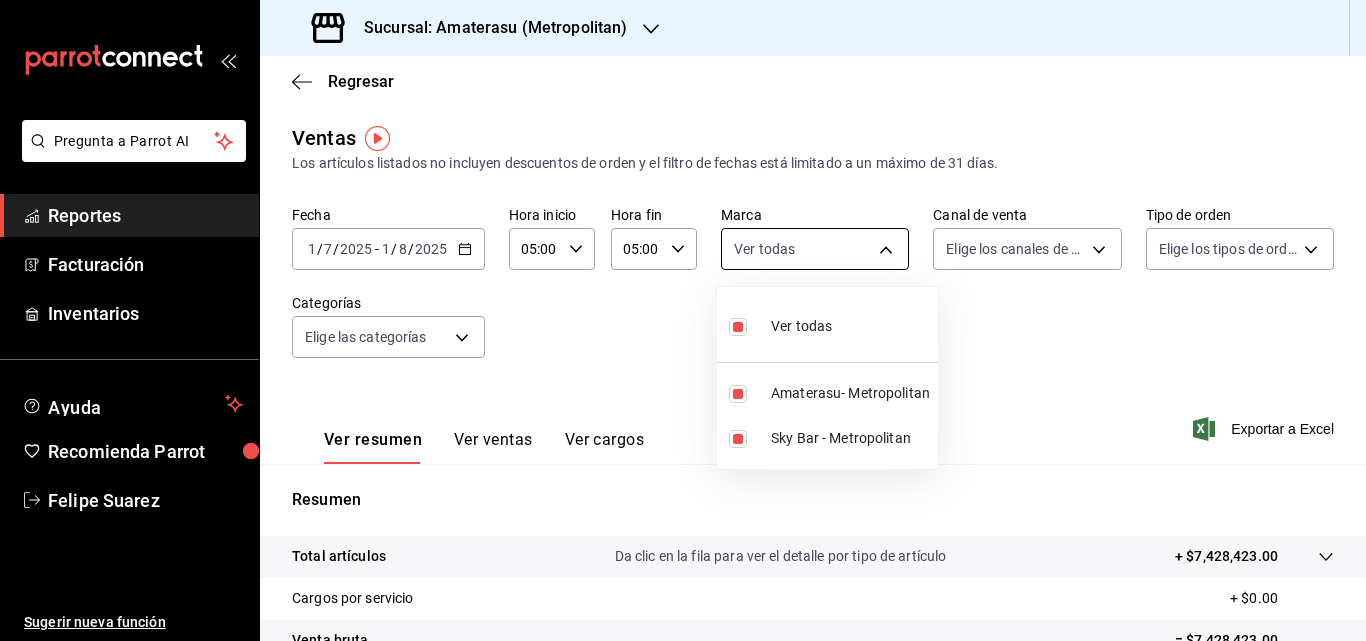 click on "Pregunta a Parrot AI Reportes   Facturación   Inventarios   Ayuda Recomienda Parrot   [FIRST] [LAST]   Sugerir nueva función   Sucursal: Amaterasu ([REGION]) Regresar Ventas Los artículos listados no incluyen descuentos de orden y el filtro de fechas está limitado a un máximo de 31 días. Fecha [DATE] [DATE] - [DATE] [DATE] Hora inicio [TIME] Hora inicio Hora fin [TIME] Hora fin Marca Ver todas e4cd7fcb-d45b-43ae-a99f-ad4ccfcd9032,f3afaab8-8c3d-4e49-a299-af9bdf6027b2 Canal de venta Elige los canales de venta Tipo de orden Elige los tipos de orden Categorías Elige las categorías Ver resumen Ver ventas Ver cargos Exportar a Excel Resumen Total artículos Da clic en la fila para ver el detalle por tipo de artículo + $7,428,423.00 Cargos por servicio + $0.00 Venta bruta = $7,428,423.00 Descuentos totales - $57,997.80 Certificados de regalo - $123,824.00 Venta total = $7,246,601.20 Impuestos - $999,531.20 Venta neta = $6,247,070.00 GANA 1 MES GRATIS EN TU SUSCRIPCIÓN AQUÍ Ir a video" at bounding box center [683, 320] 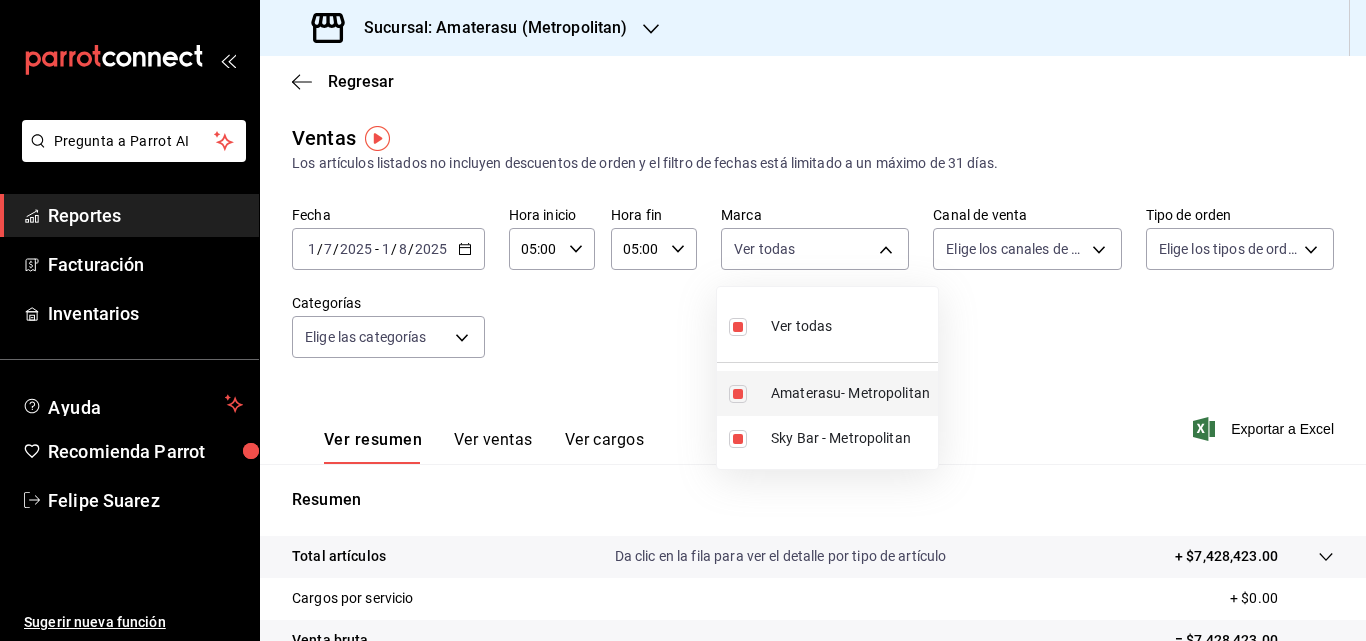 click at bounding box center [738, 394] 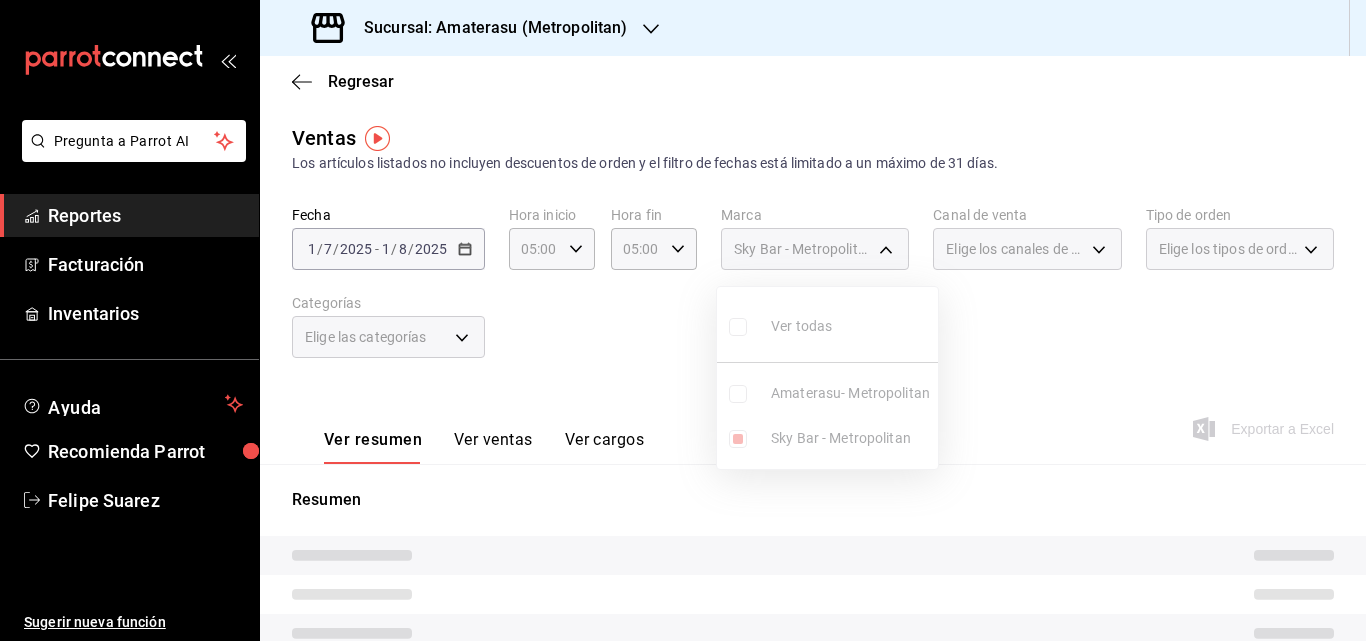click at bounding box center (683, 320) 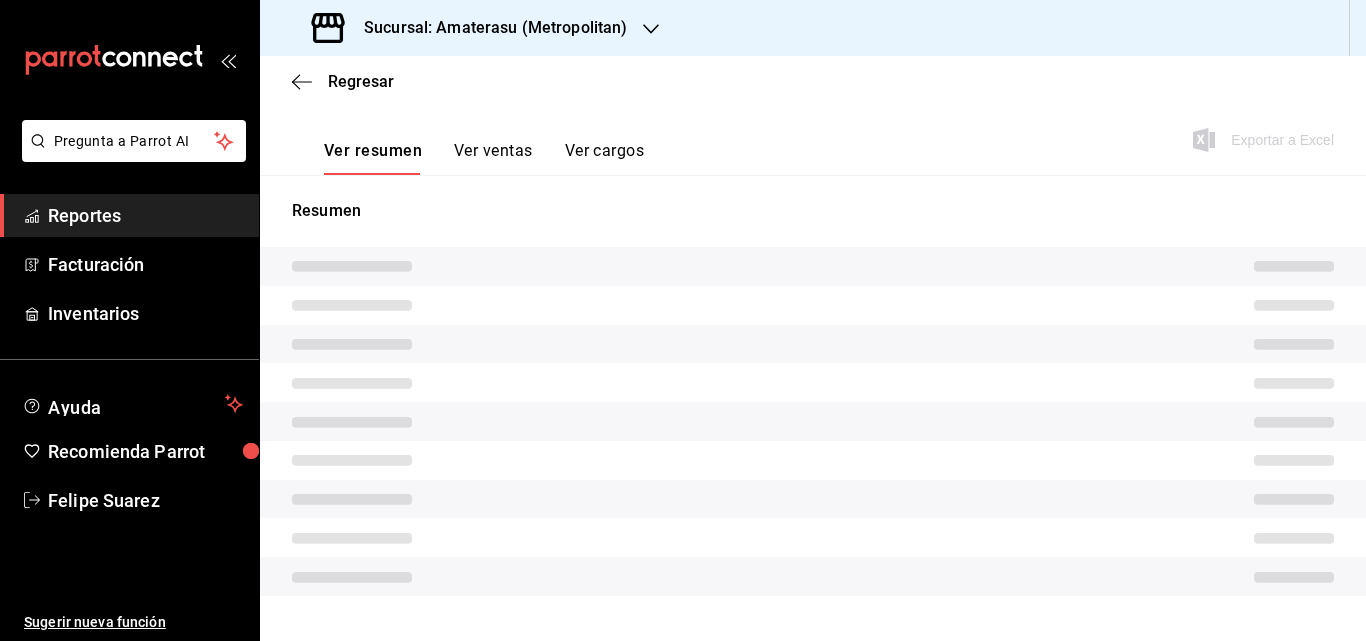 scroll, scrollTop: 332, scrollLeft: 0, axis: vertical 